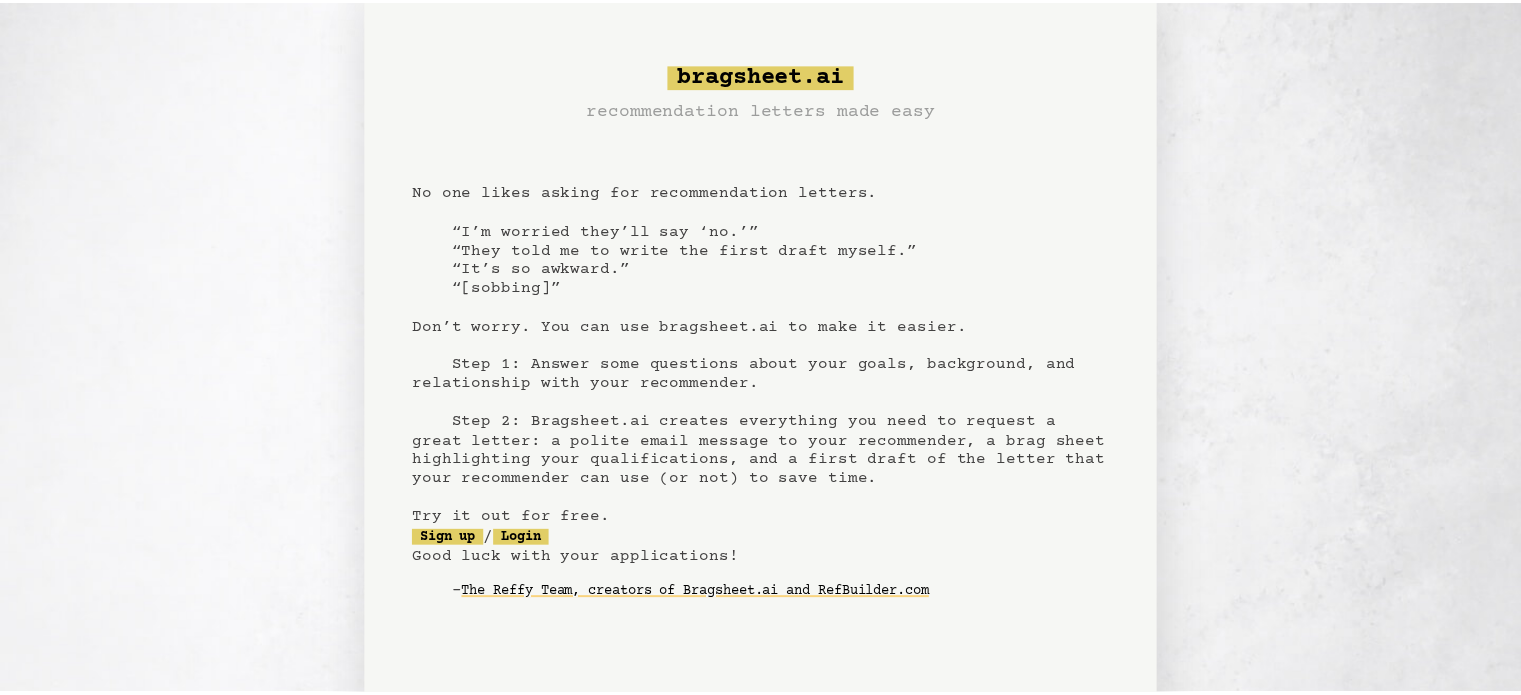 scroll, scrollTop: 0, scrollLeft: 0, axis: both 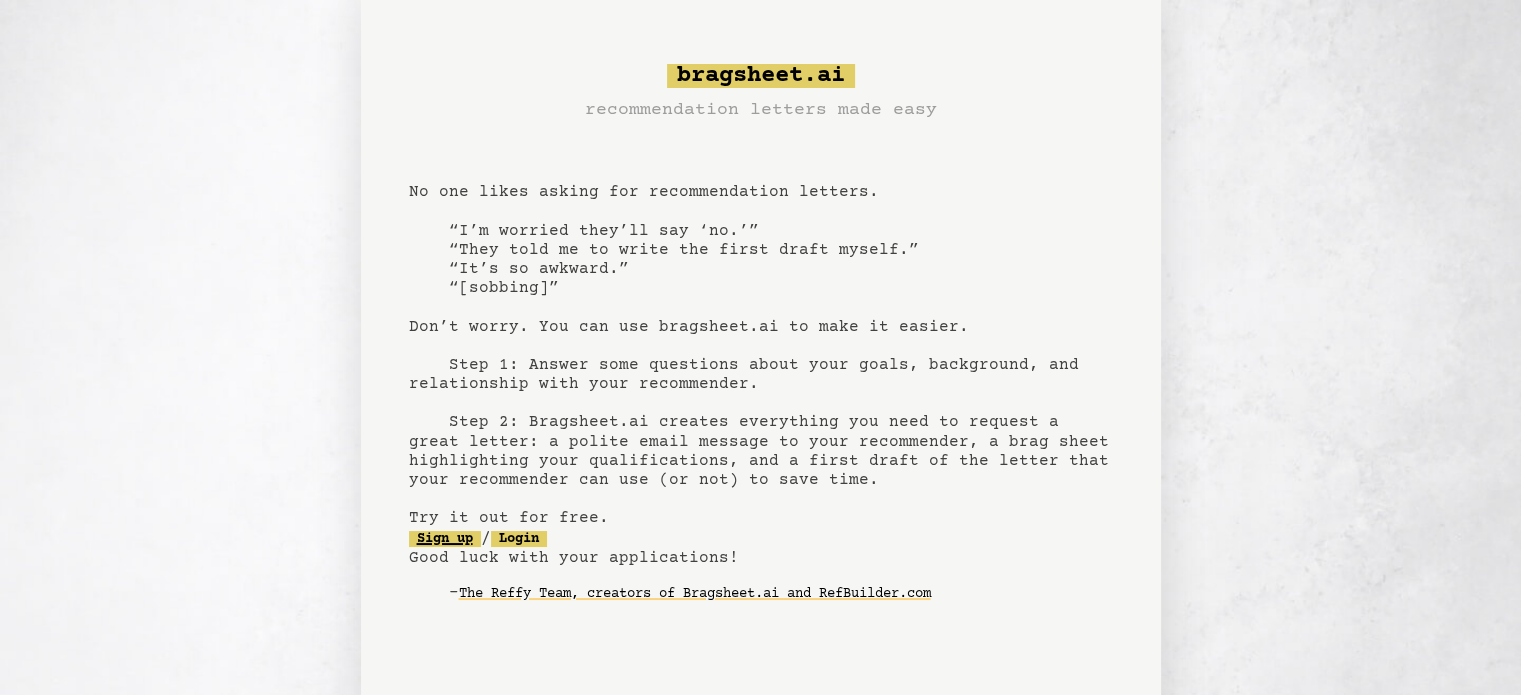 click on "Sign up" at bounding box center (445, 539) 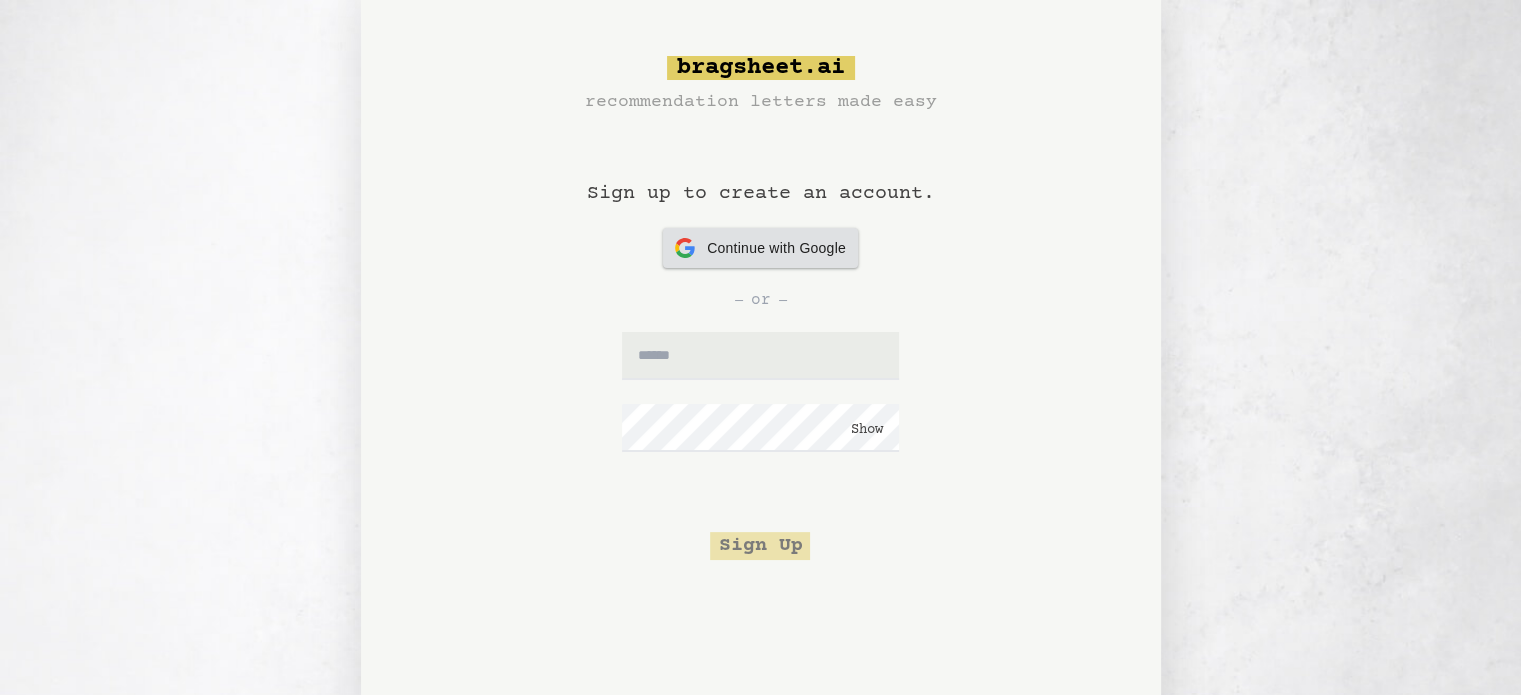 click on "Continue with Google" at bounding box center [776, 248] 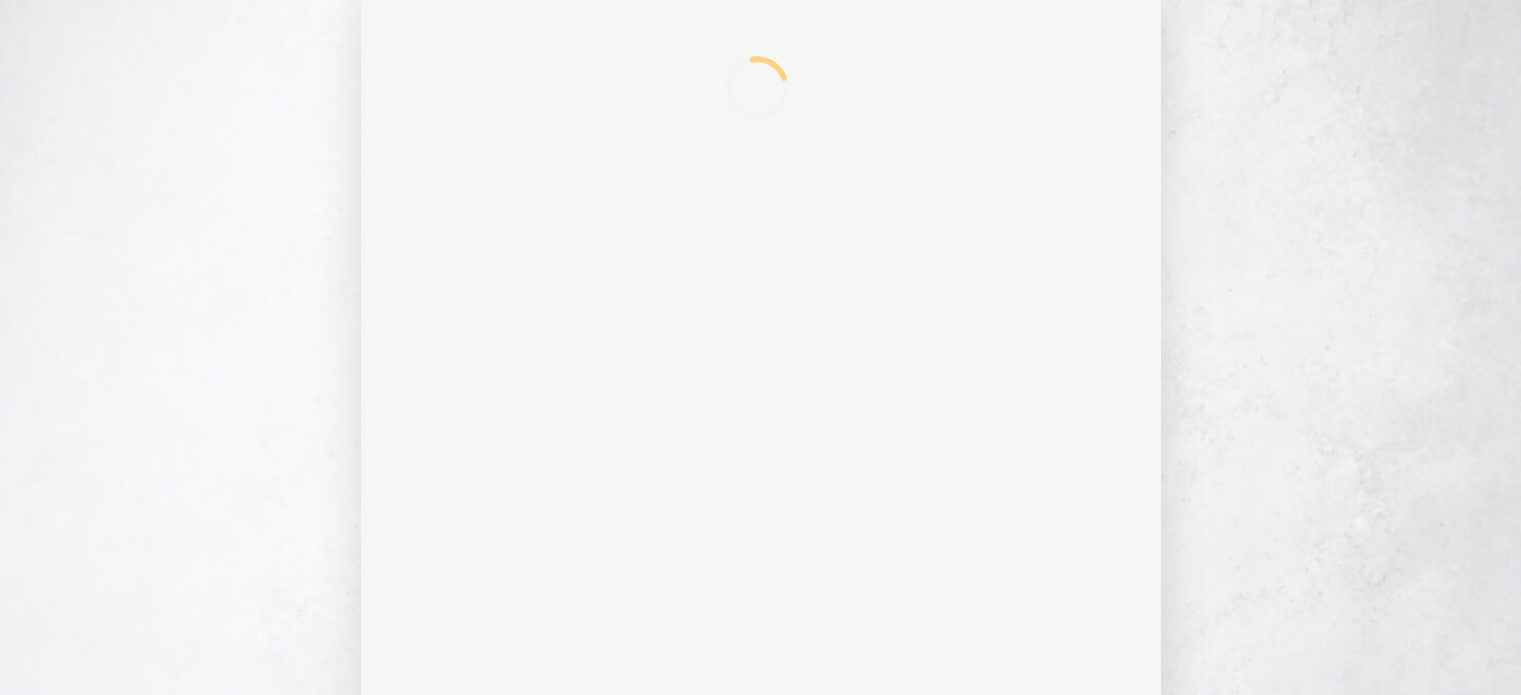 scroll, scrollTop: 0, scrollLeft: 0, axis: both 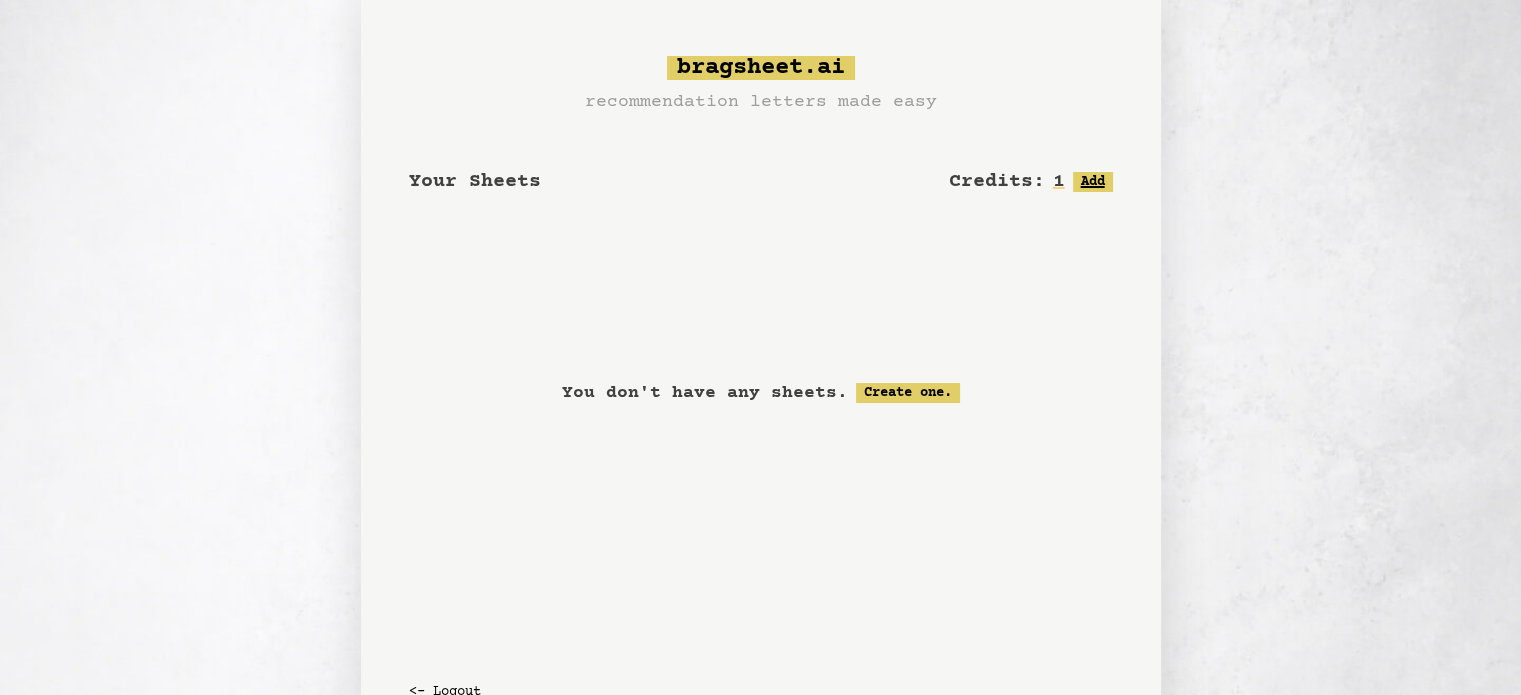 click on "Add" at bounding box center (1093, 182) 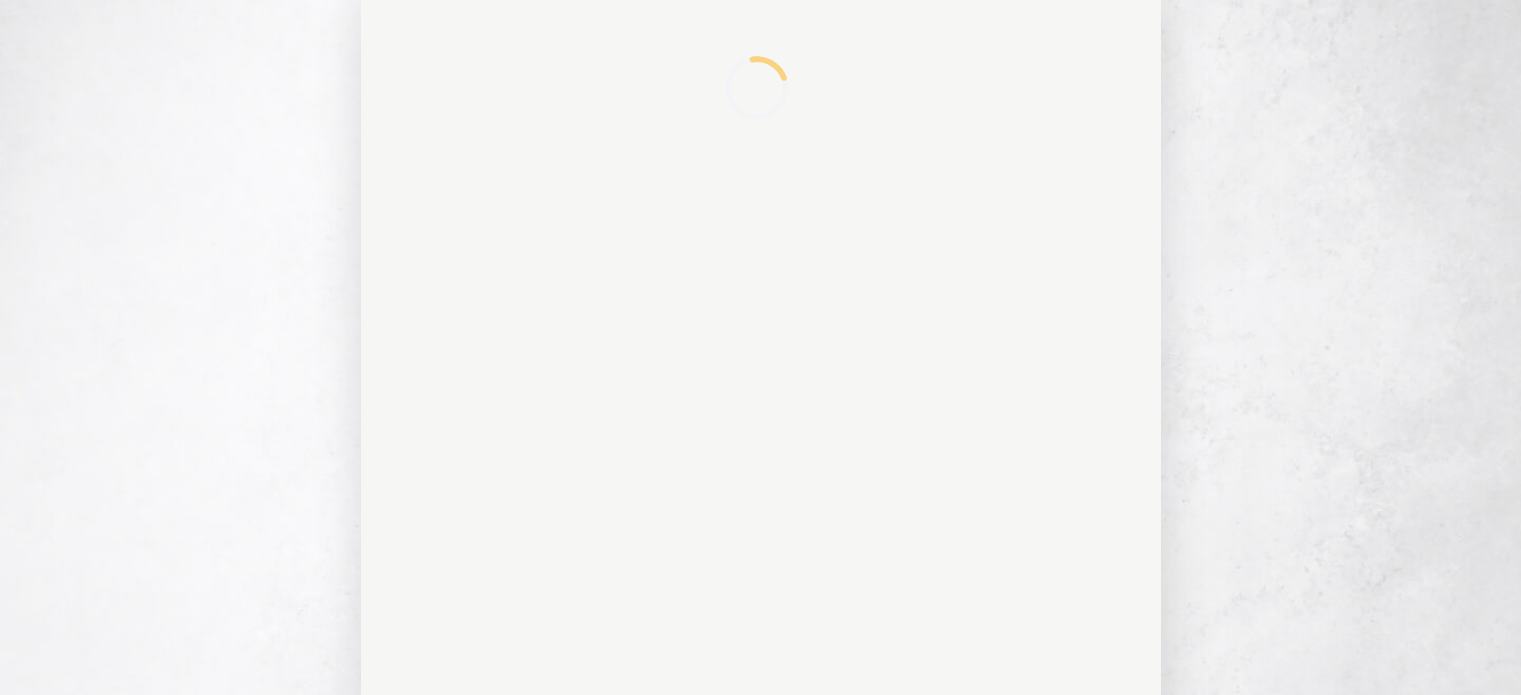 scroll, scrollTop: 0, scrollLeft: 0, axis: both 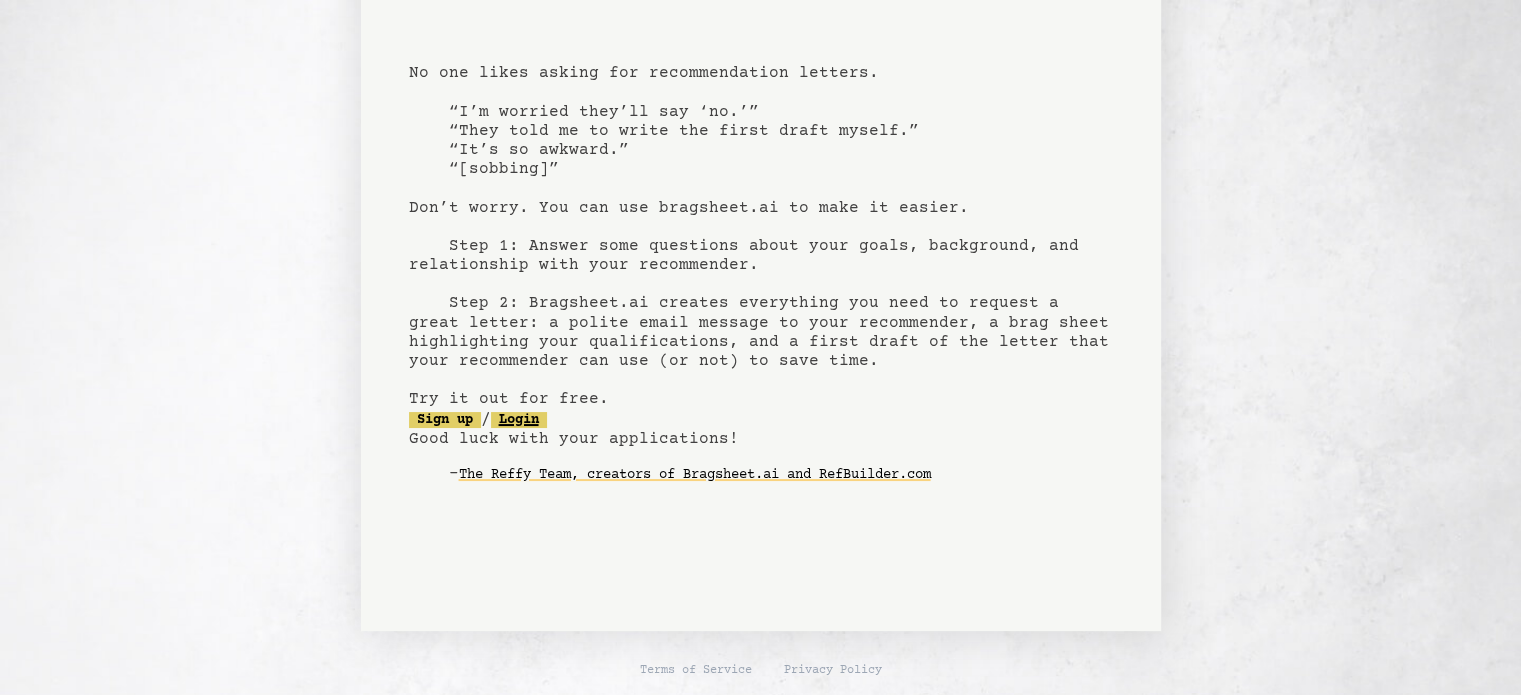 click on "Login" 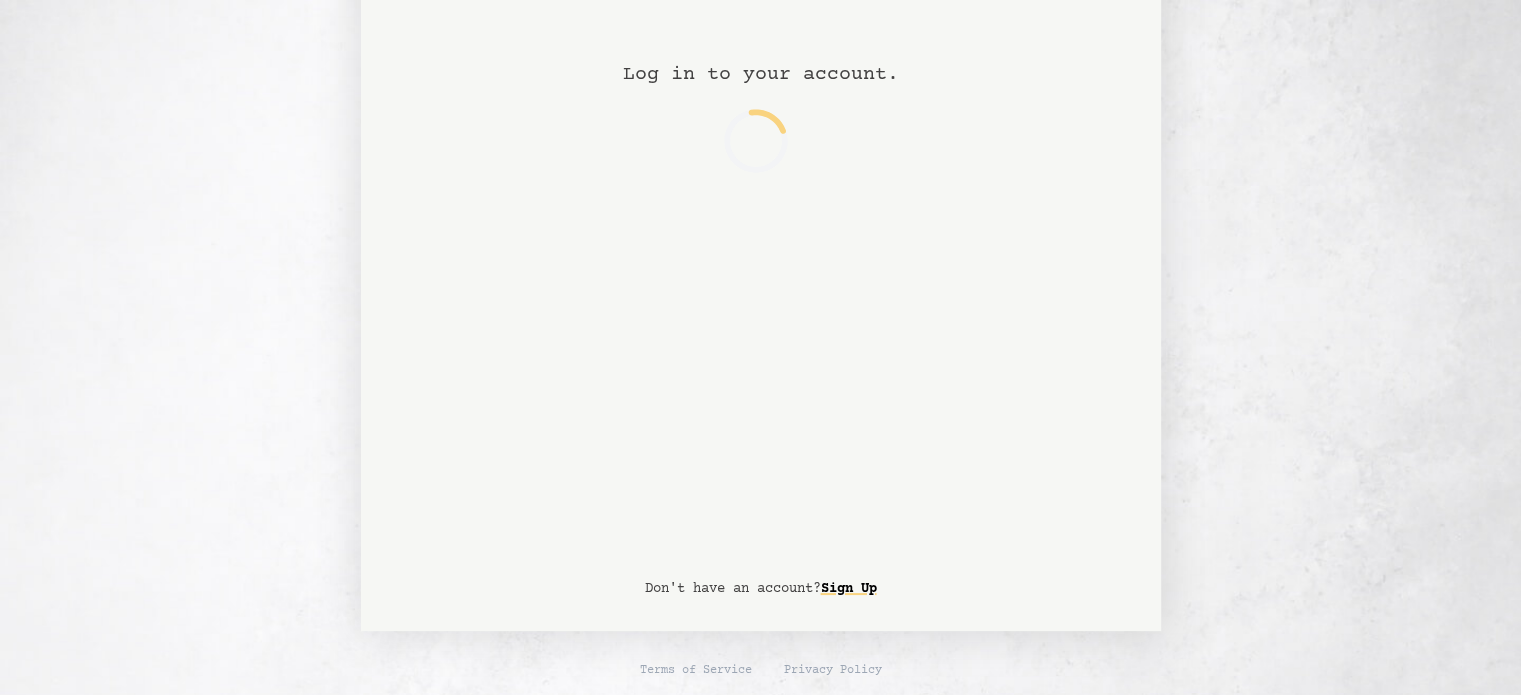 scroll, scrollTop: 0, scrollLeft: 0, axis: both 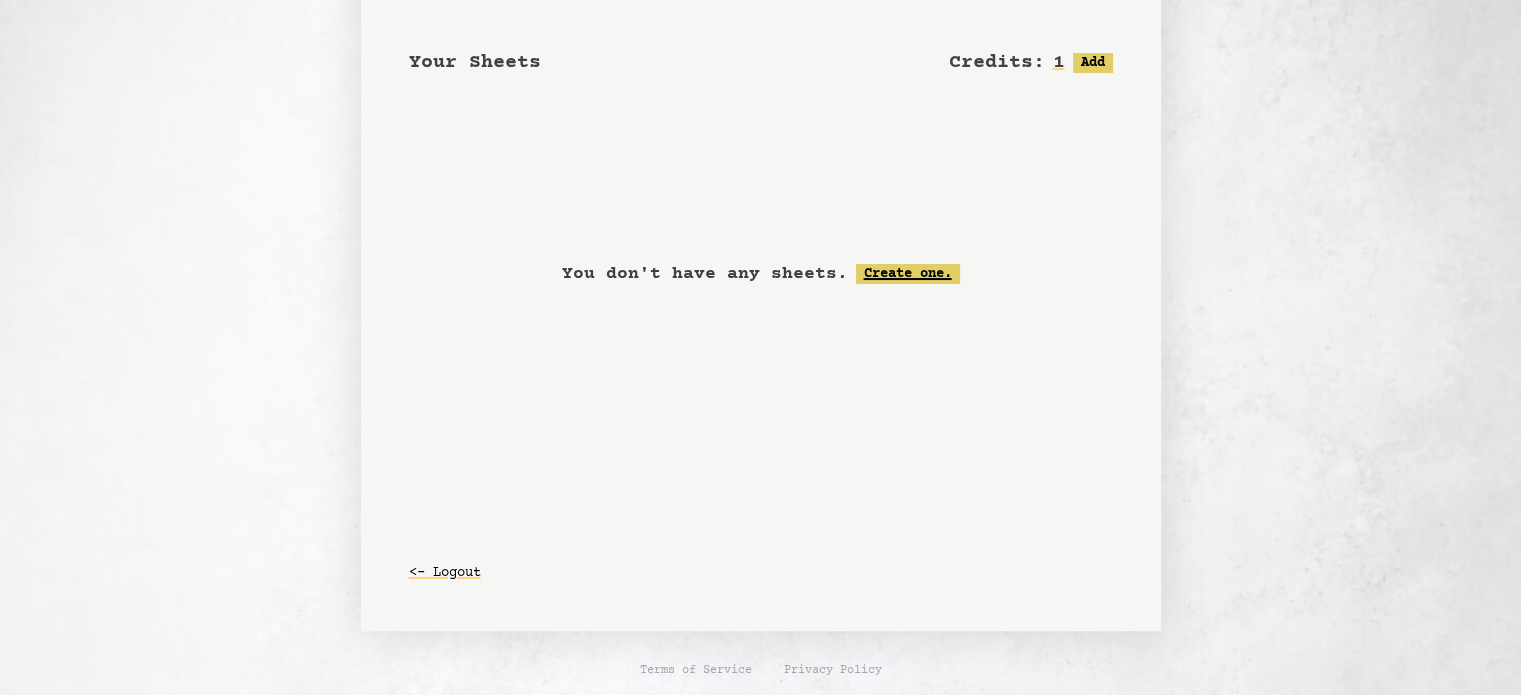 click on "Create one." at bounding box center (908, 274) 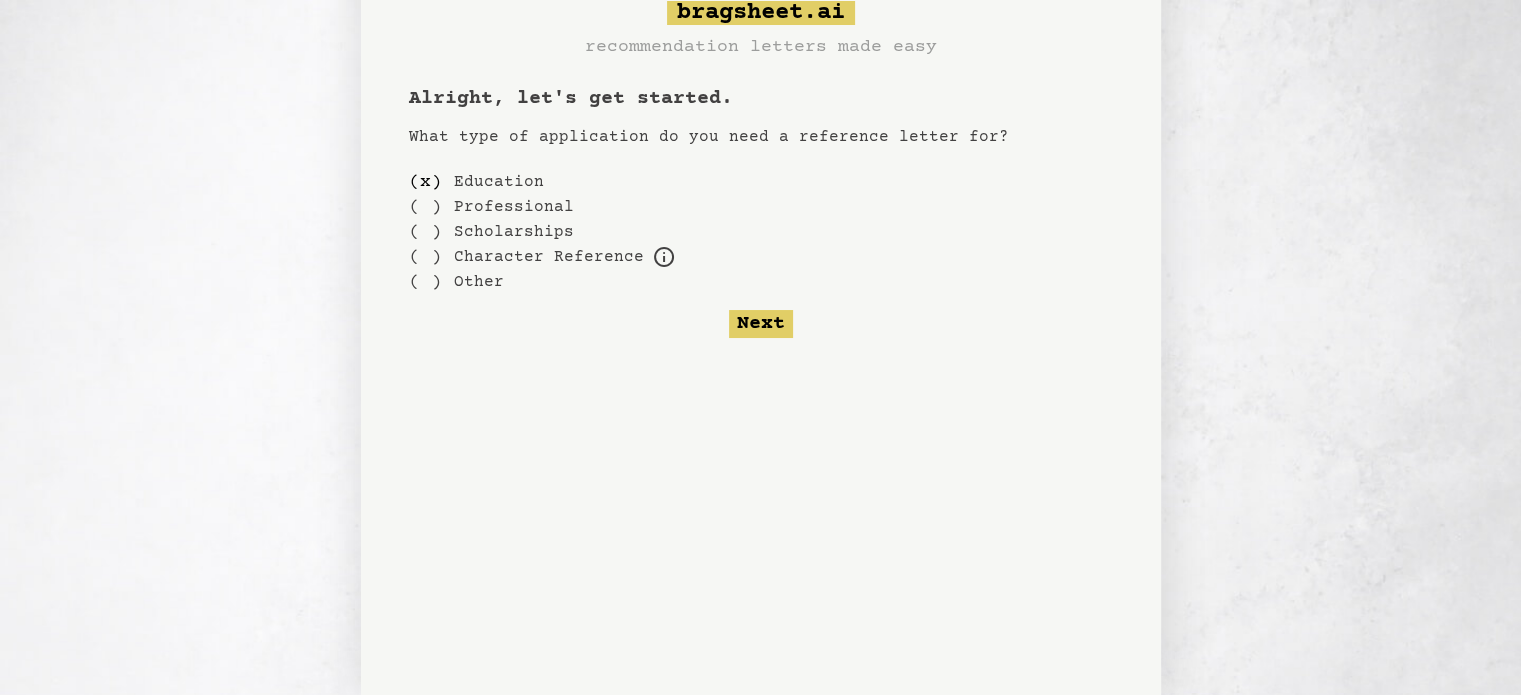 scroll, scrollTop: 0, scrollLeft: 0, axis: both 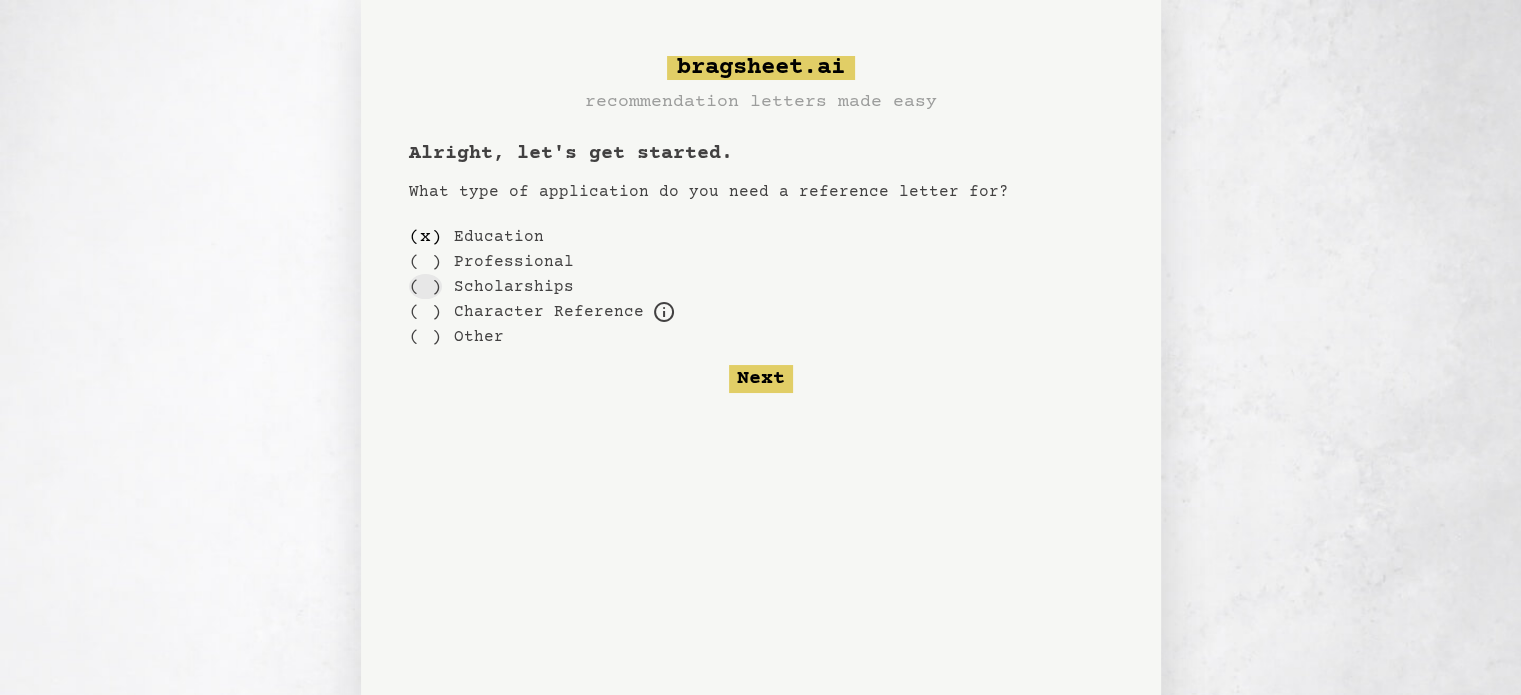 click on "(    )" at bounding box center (425, 286) 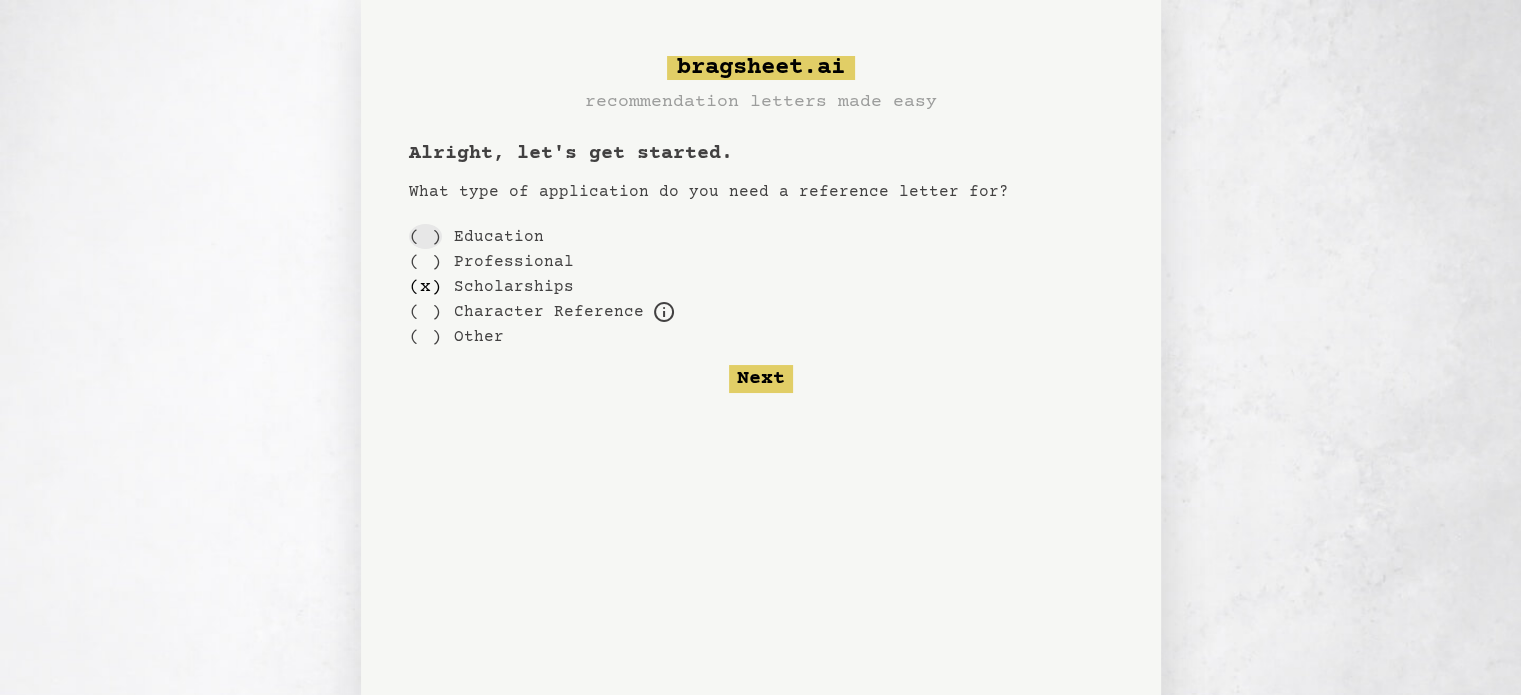 click on "(    )" at bounding box center [425, 236] 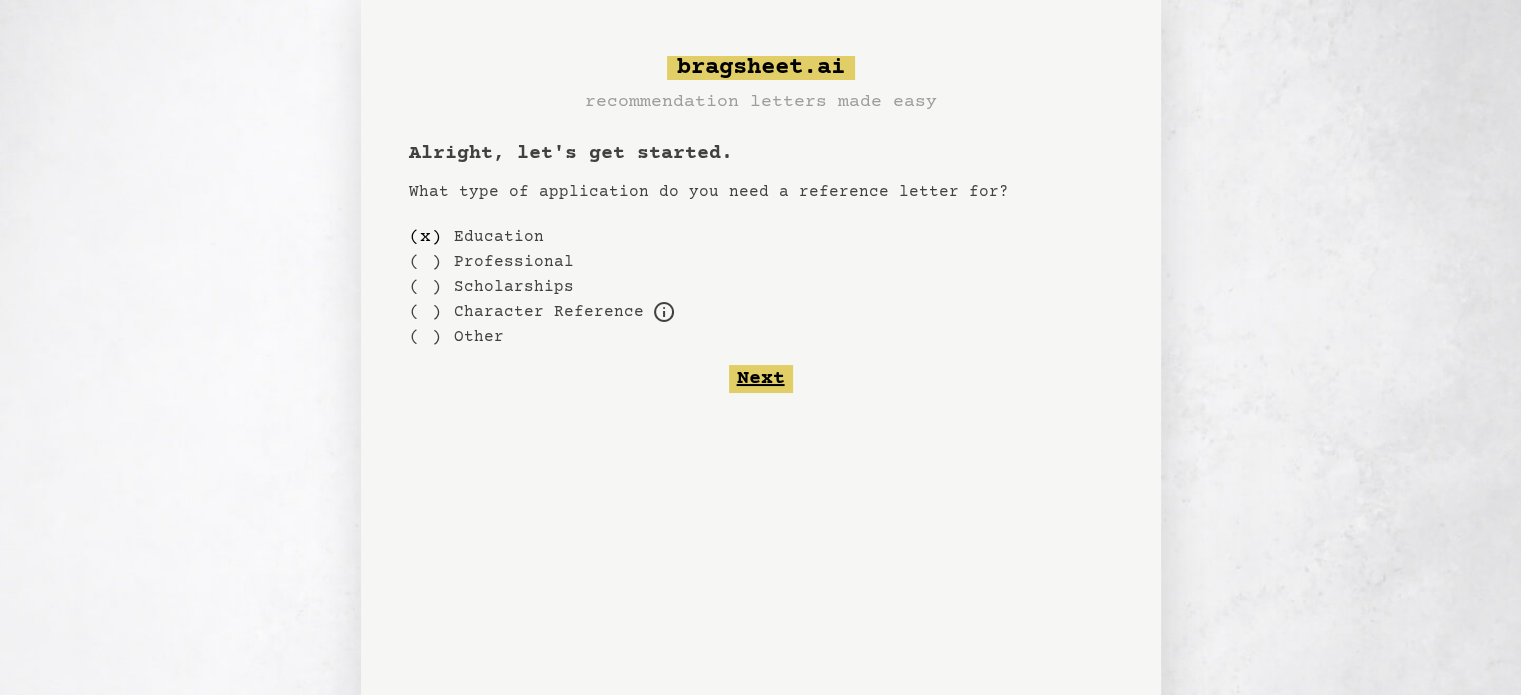 click on "Next" at bounding box center [761, 379] 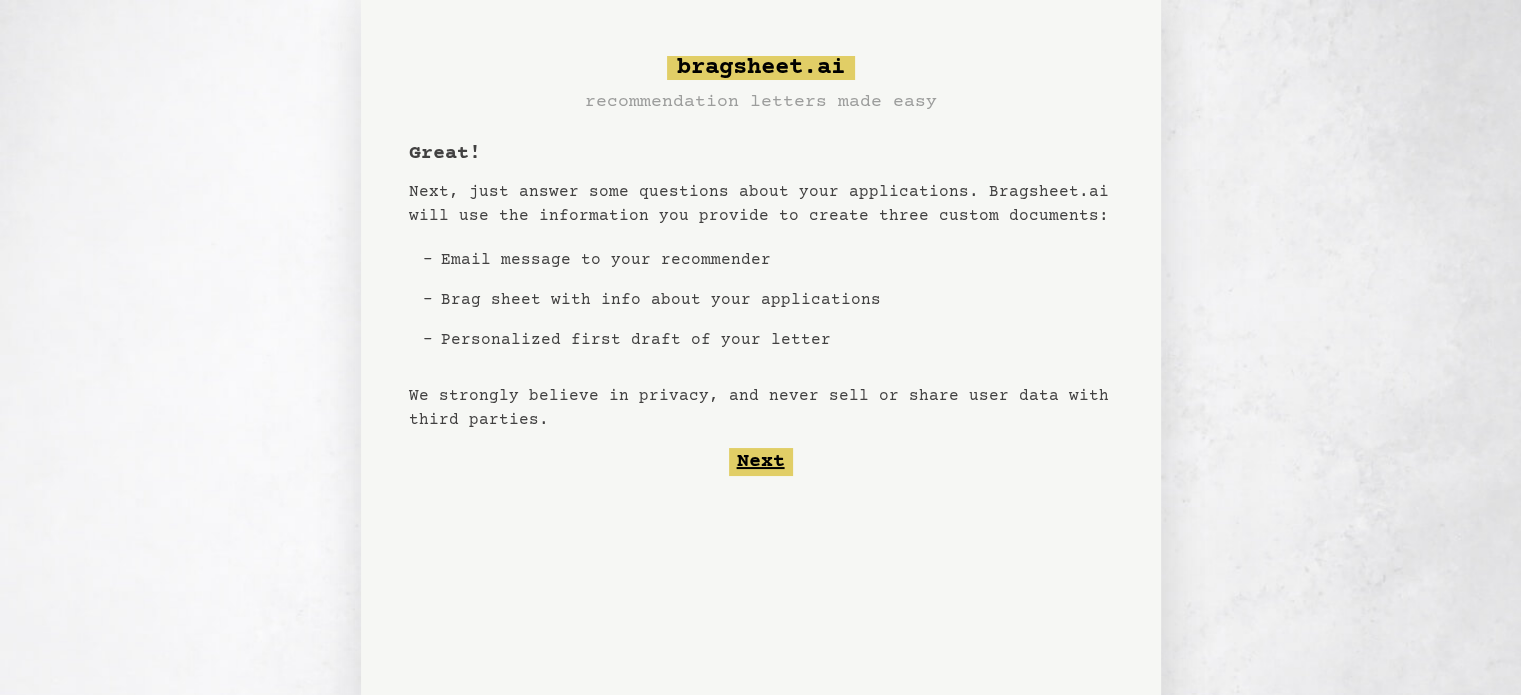 click on "Next" at bounding box center (761, 462) 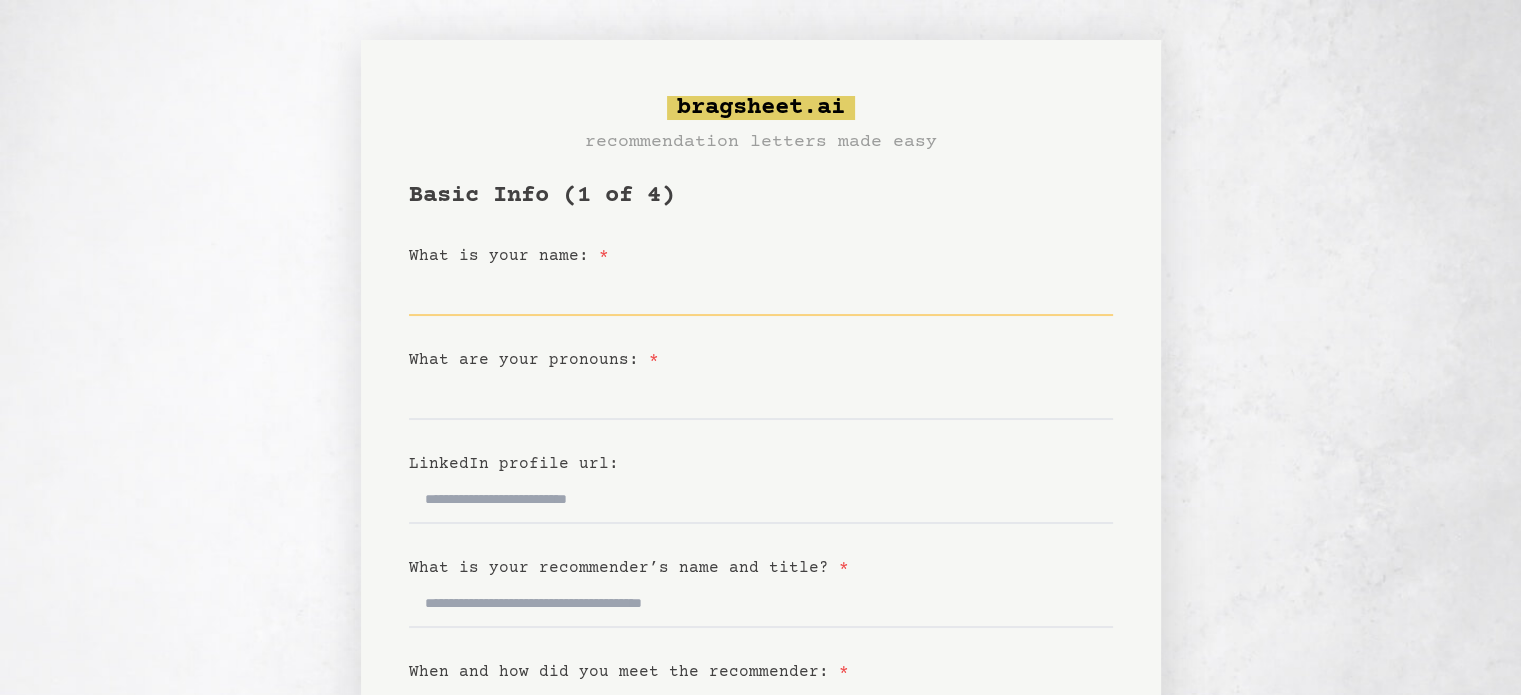 click on "What is your name:   *" at bounding box center (761, 292) 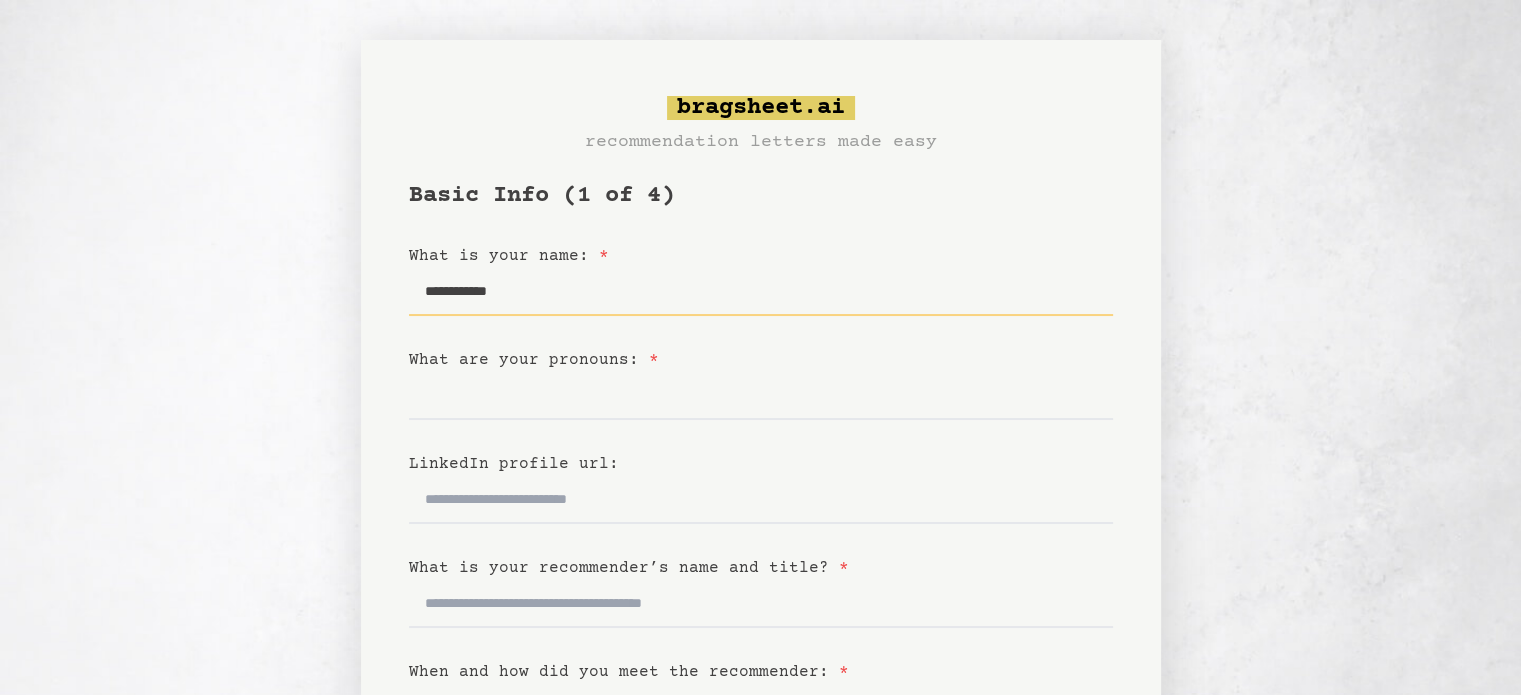 type on "**********" 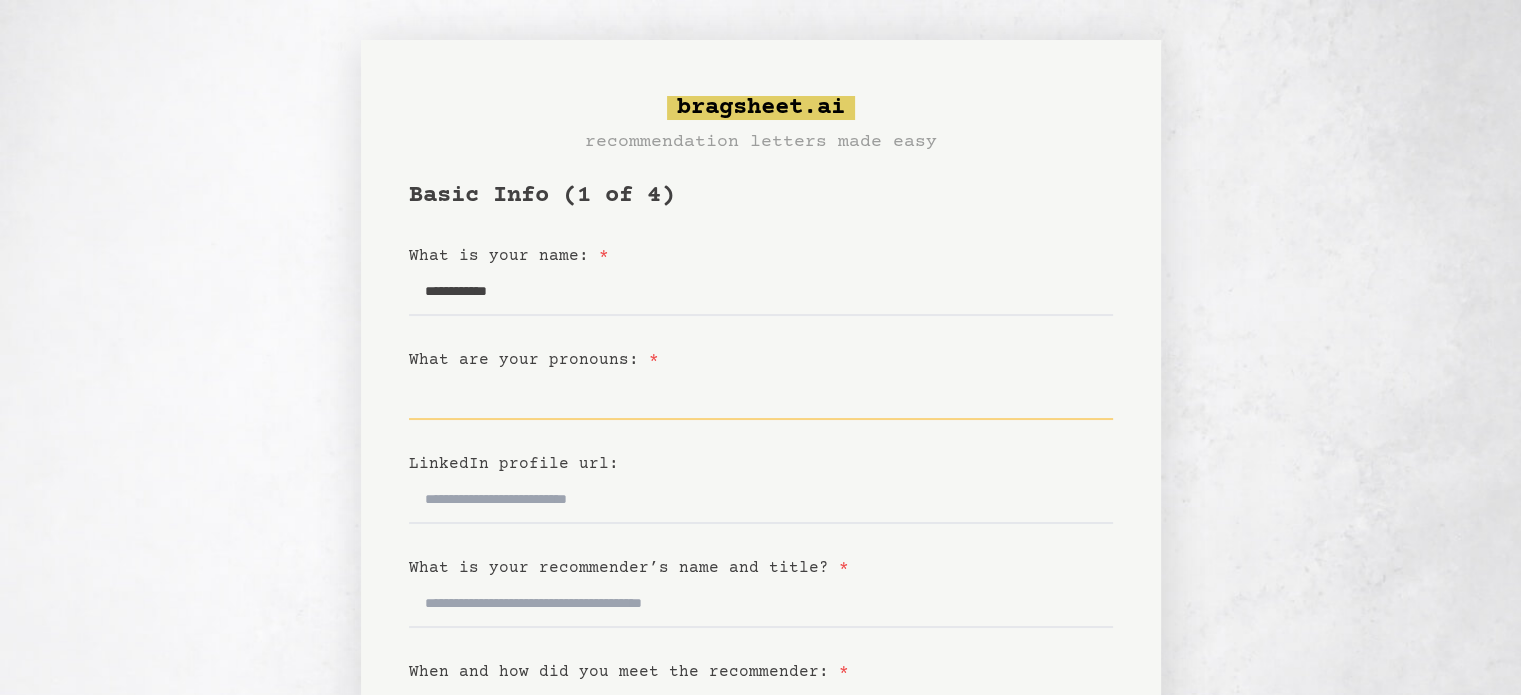 click on "What are your pronouns:   *" at bounding box center [761, 396] 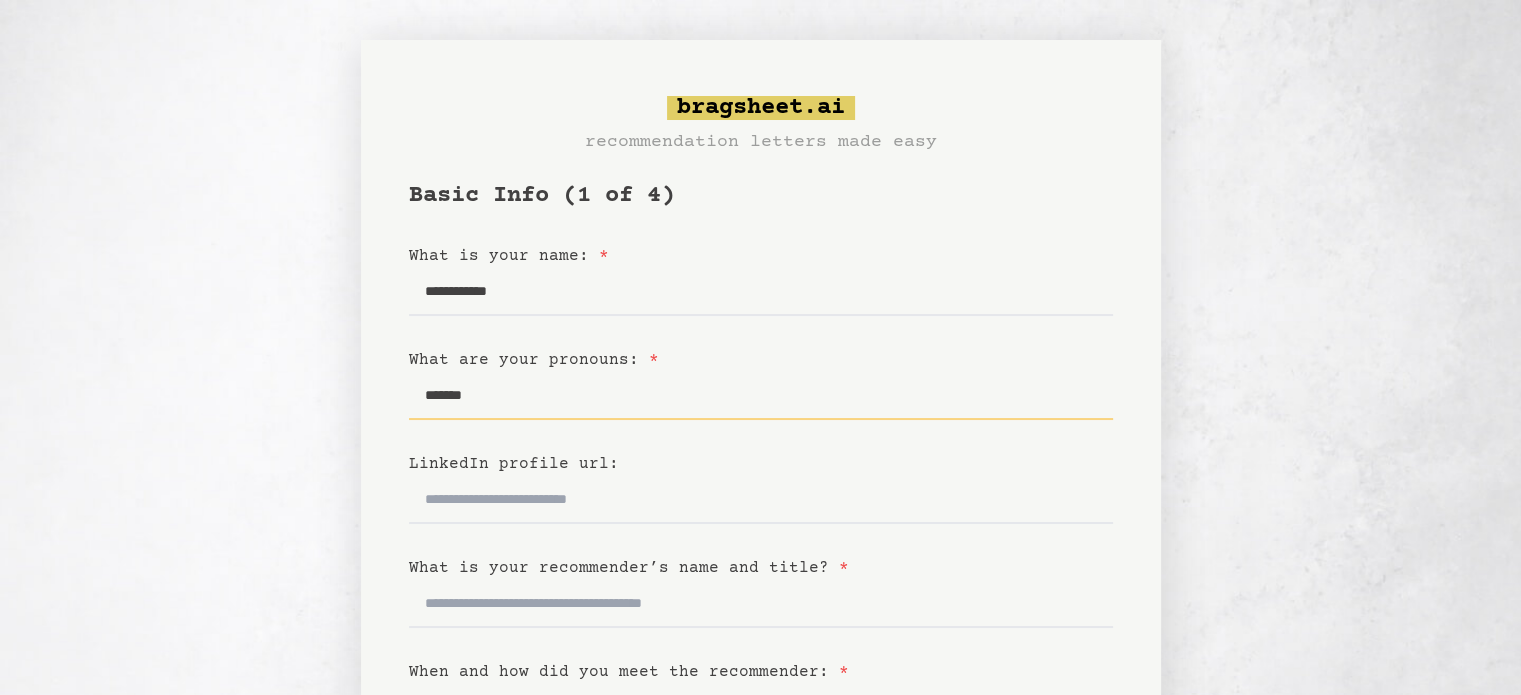 scroll, scrollTop: 233, scrollLeft: 0, axis: vertical 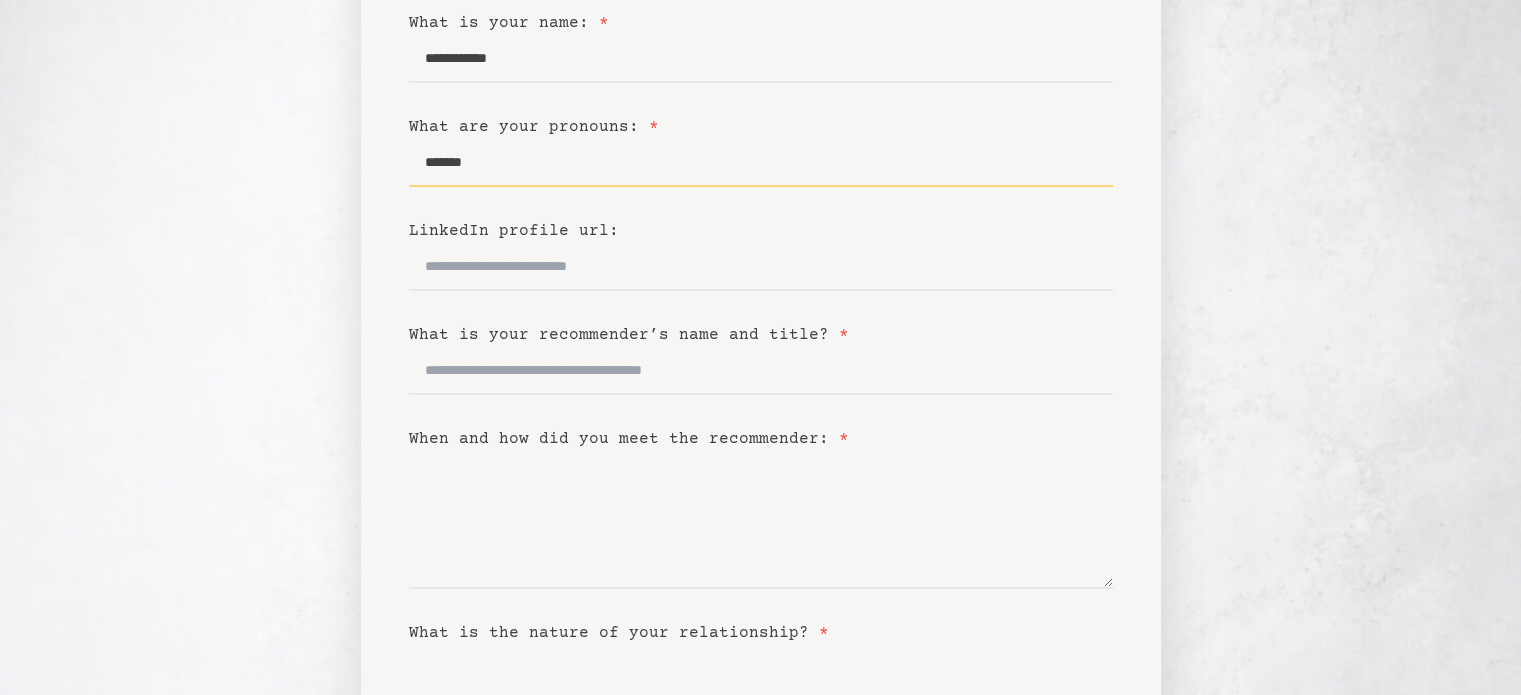 type on "*******" 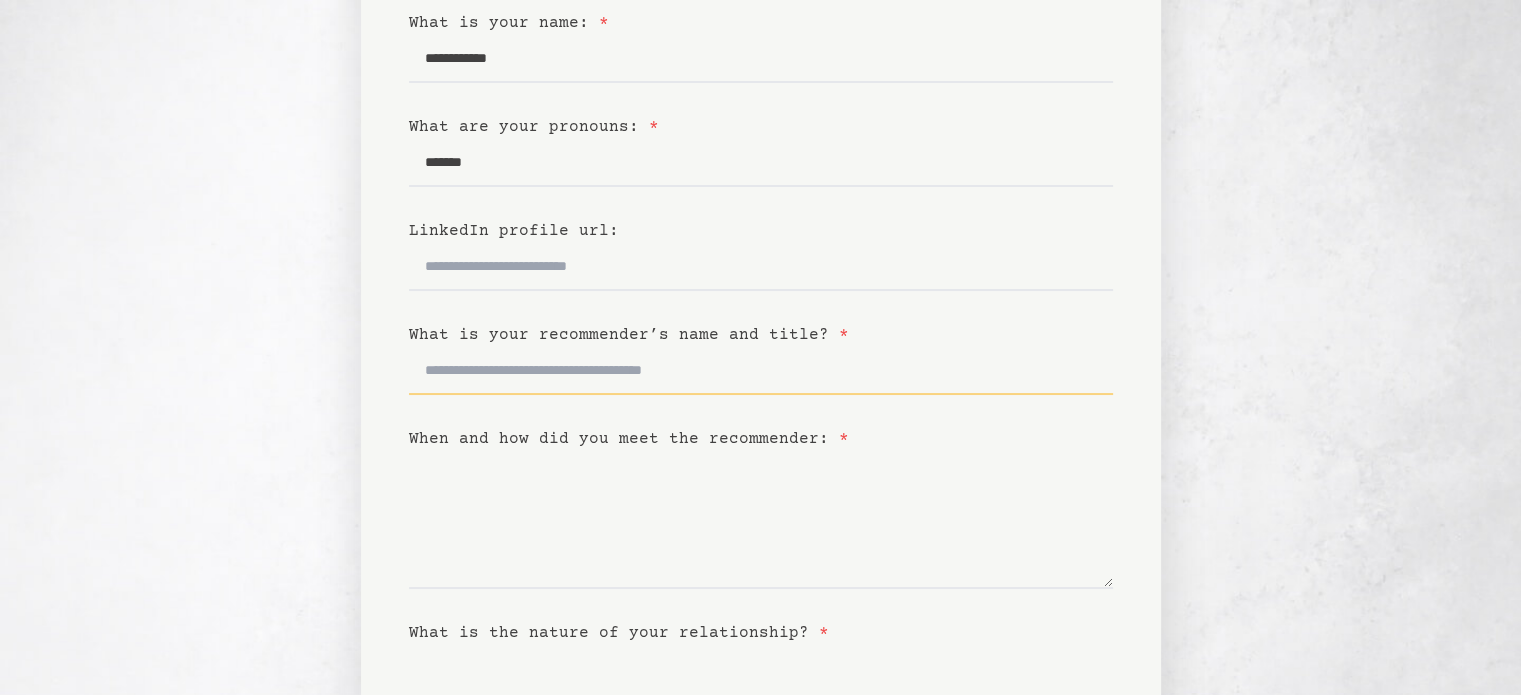 click on "What is your recommender’s name and title?   *" at bounding box center [761, 371] 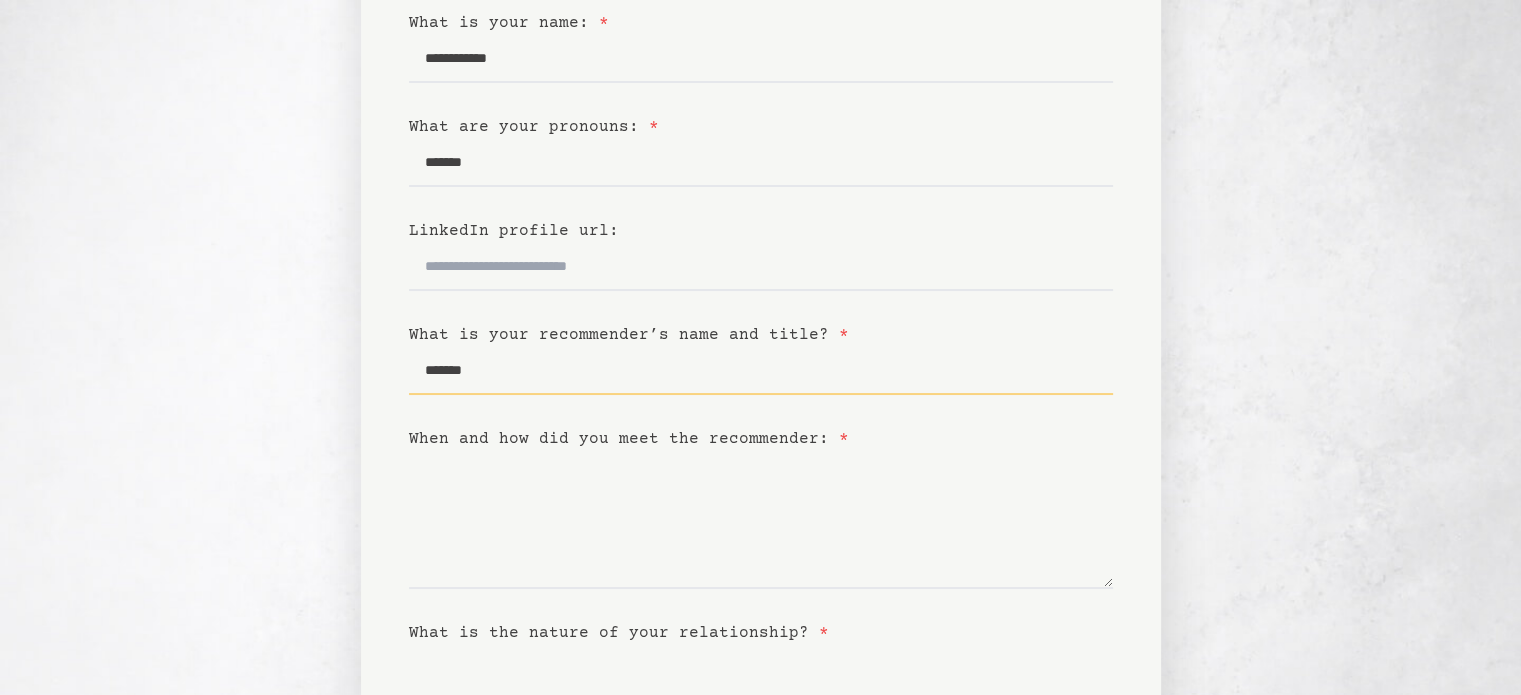 type on "*******" 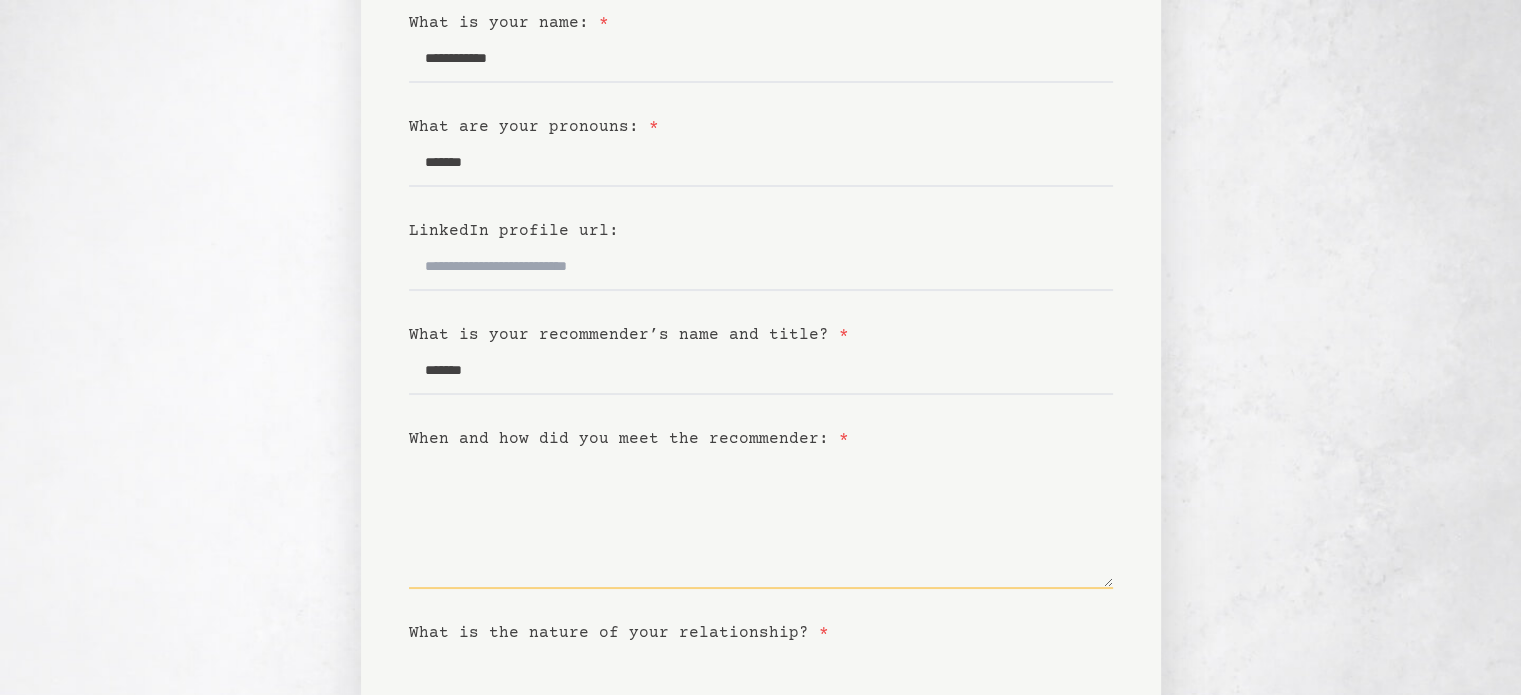 click on "When and how did you meet the recommender:   *" at bounding box center (761, 520) 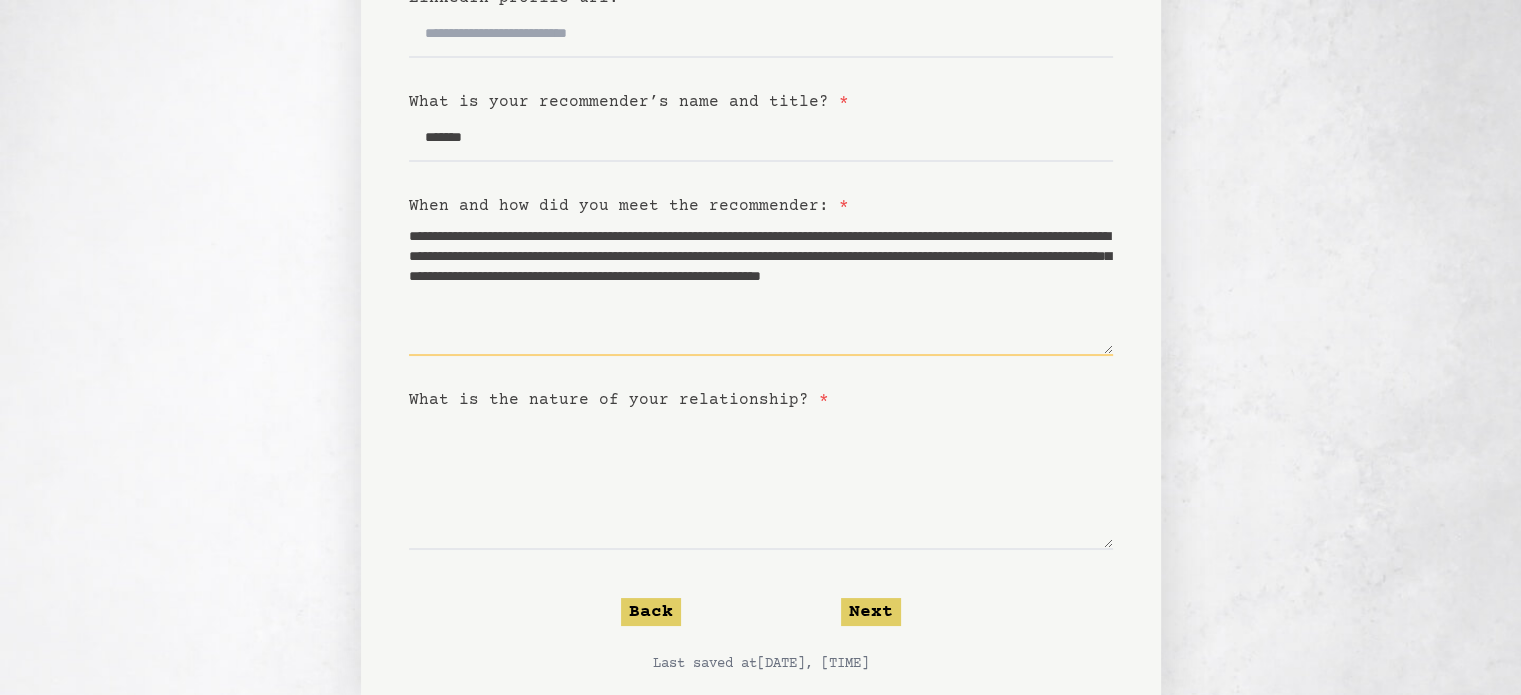 type on "**********" 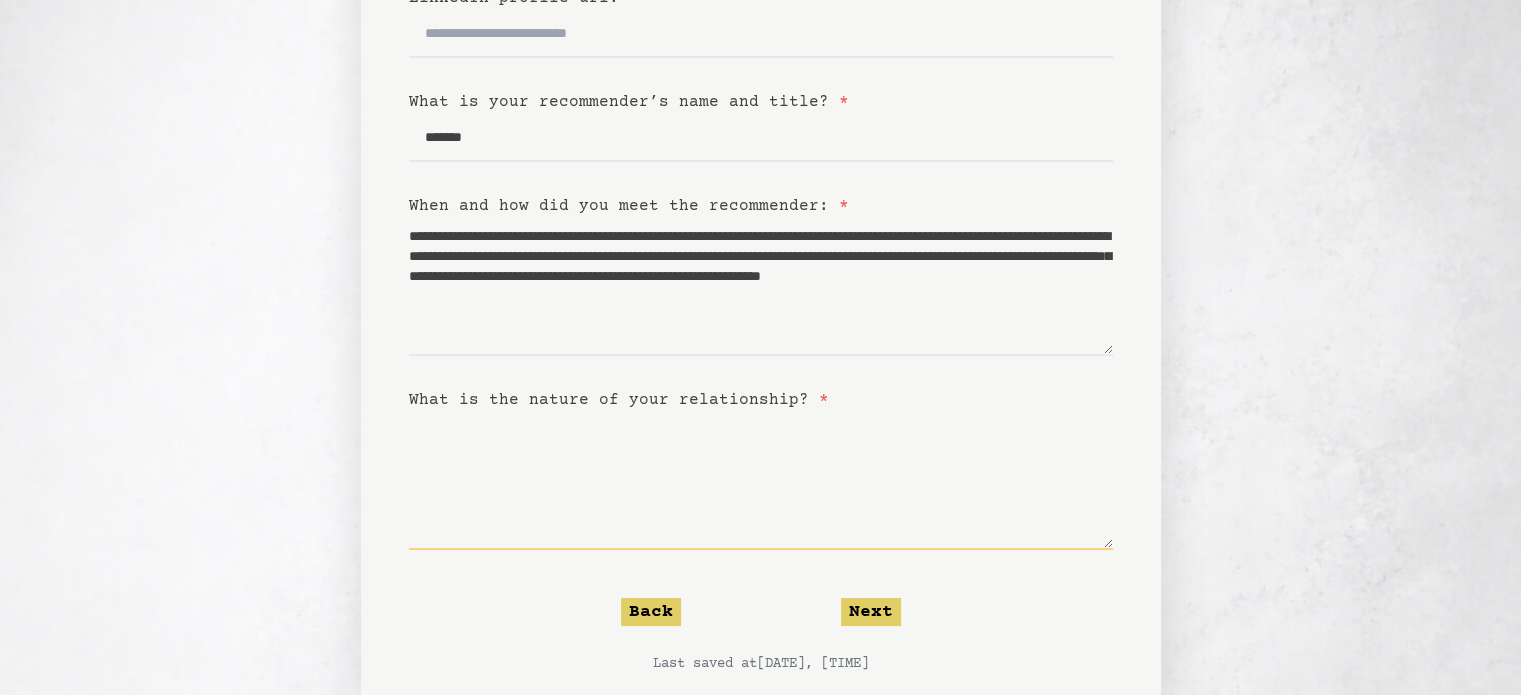 click on "What is the nature of your relationship?   *" at bounding box center [761, 481] 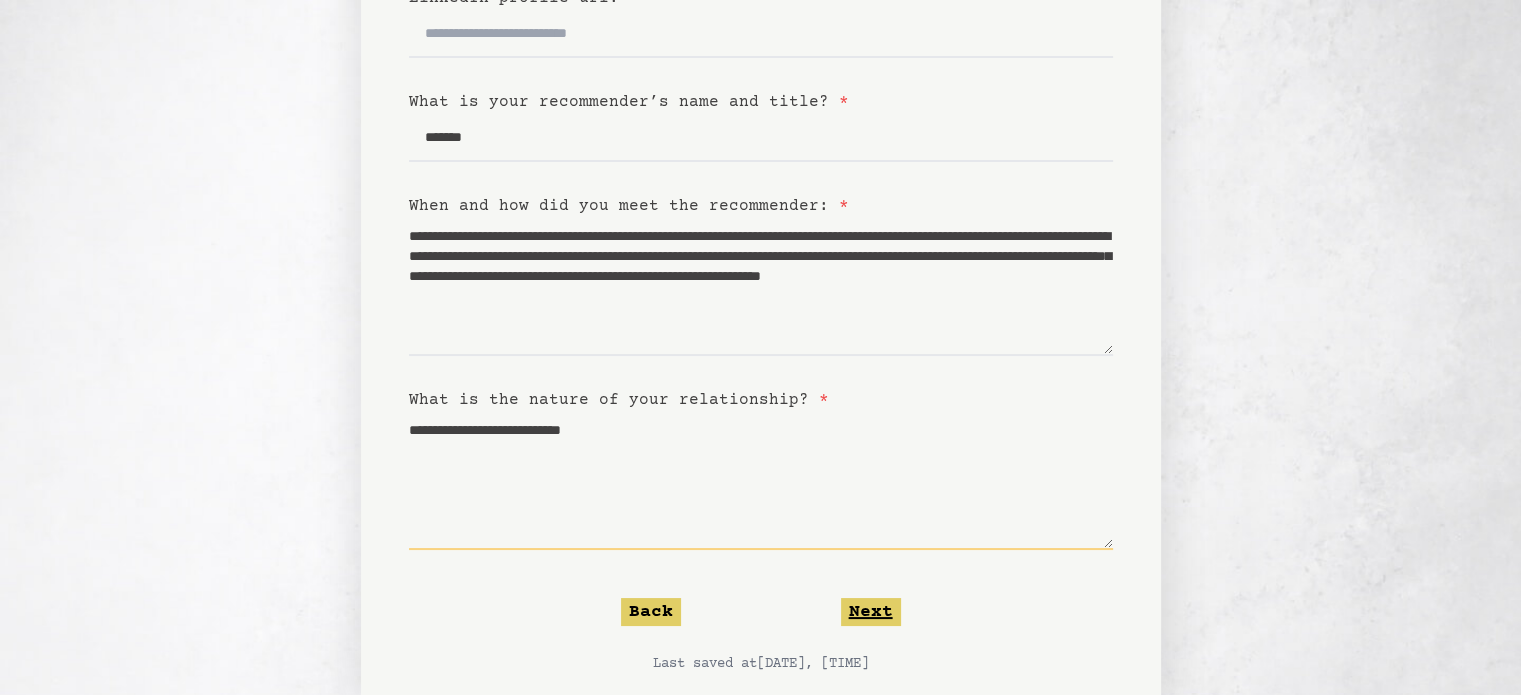 type on "**********" 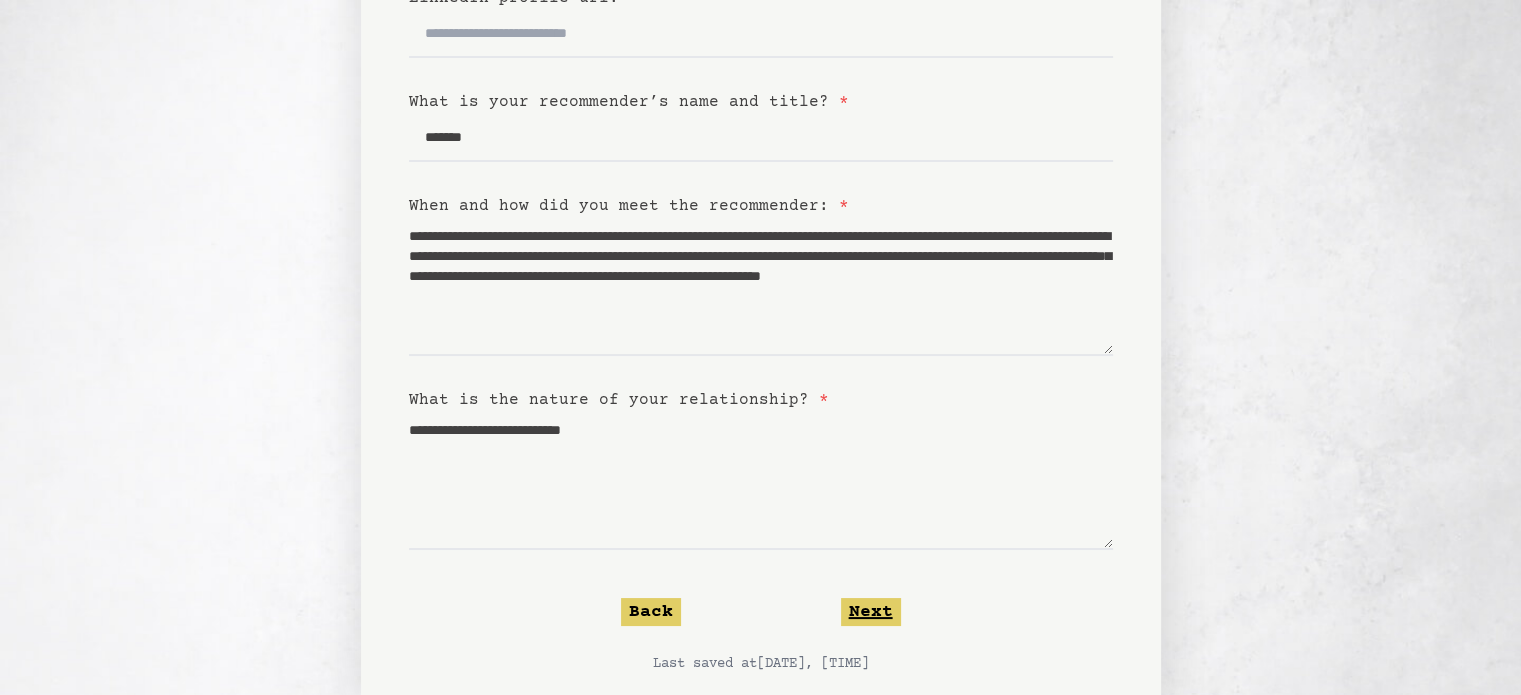 click on "Next" 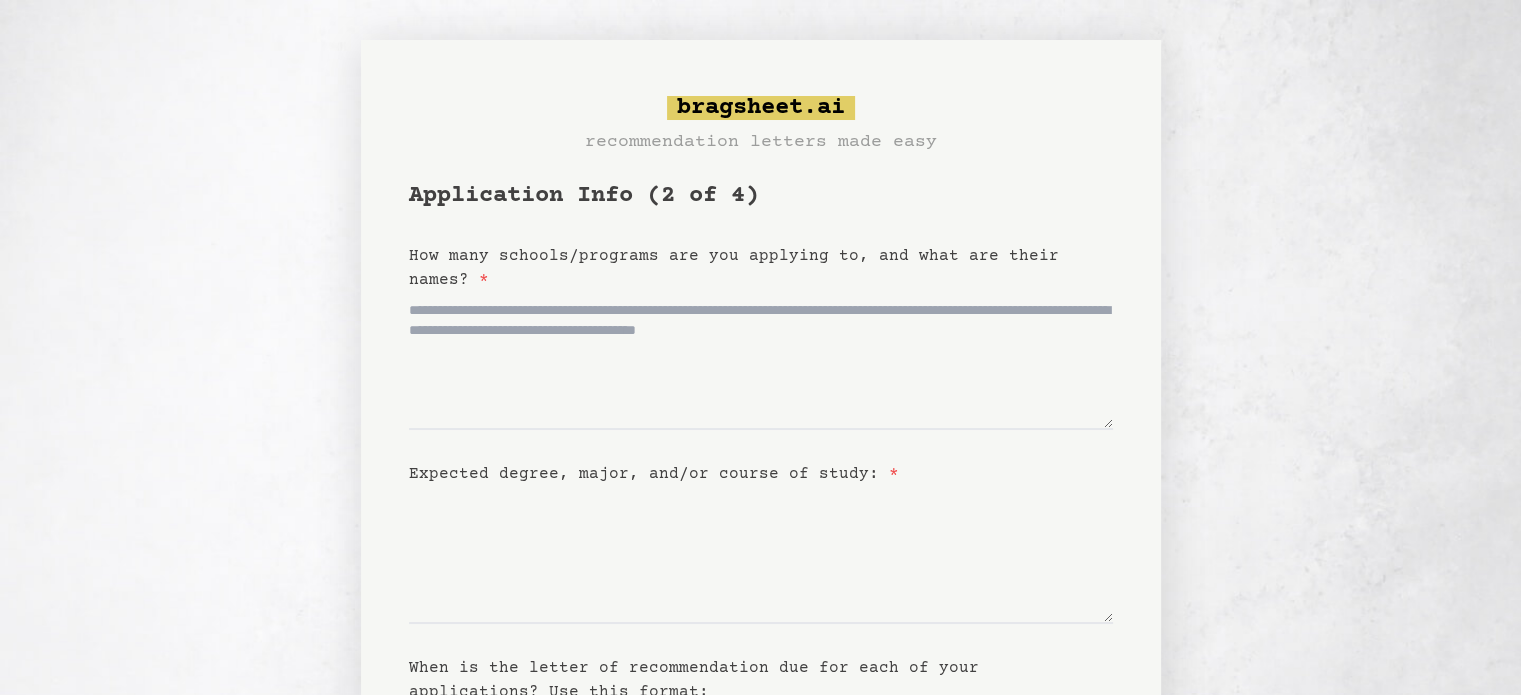 scroll, scrollTop: 0, scrollLeft: 0, axis: both 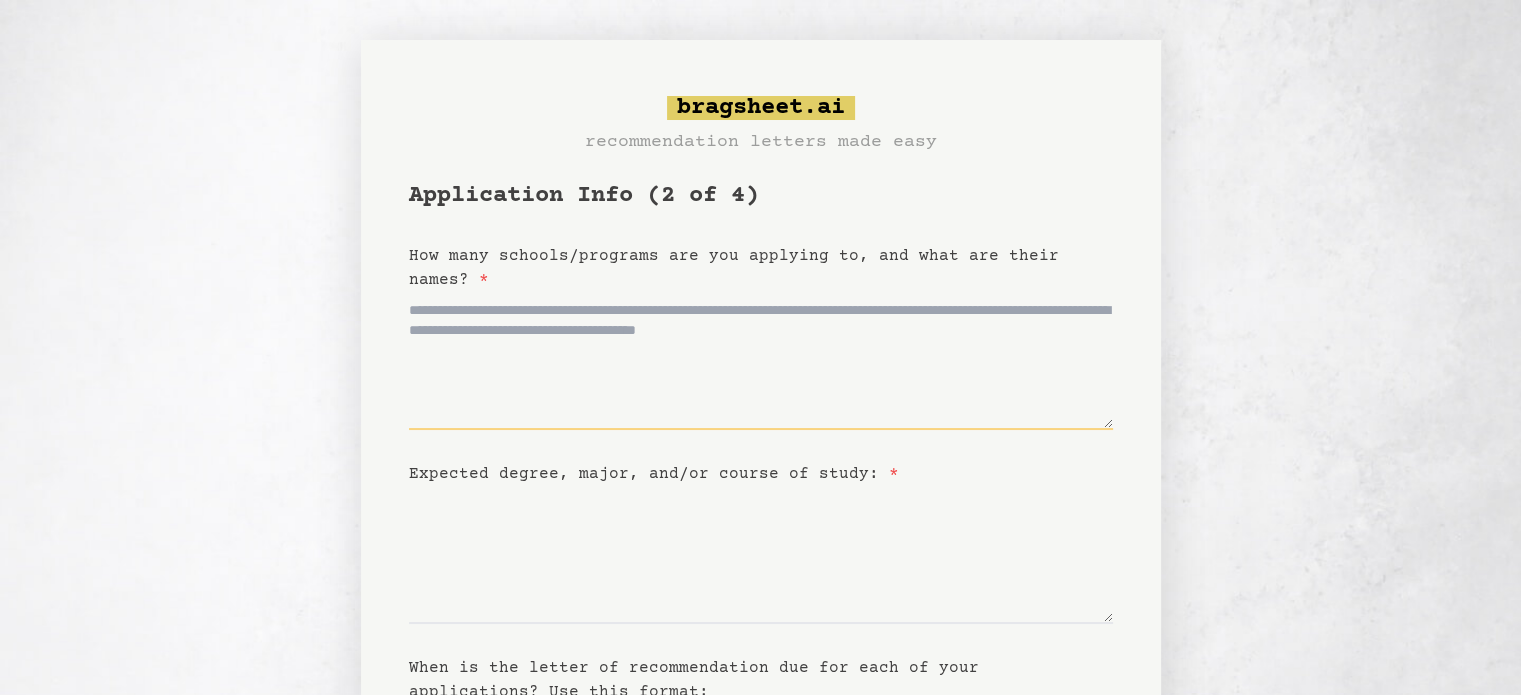 click on "How many schools/programs are you applying to, and what are
their names?   *" at bounding box center (761, 361) 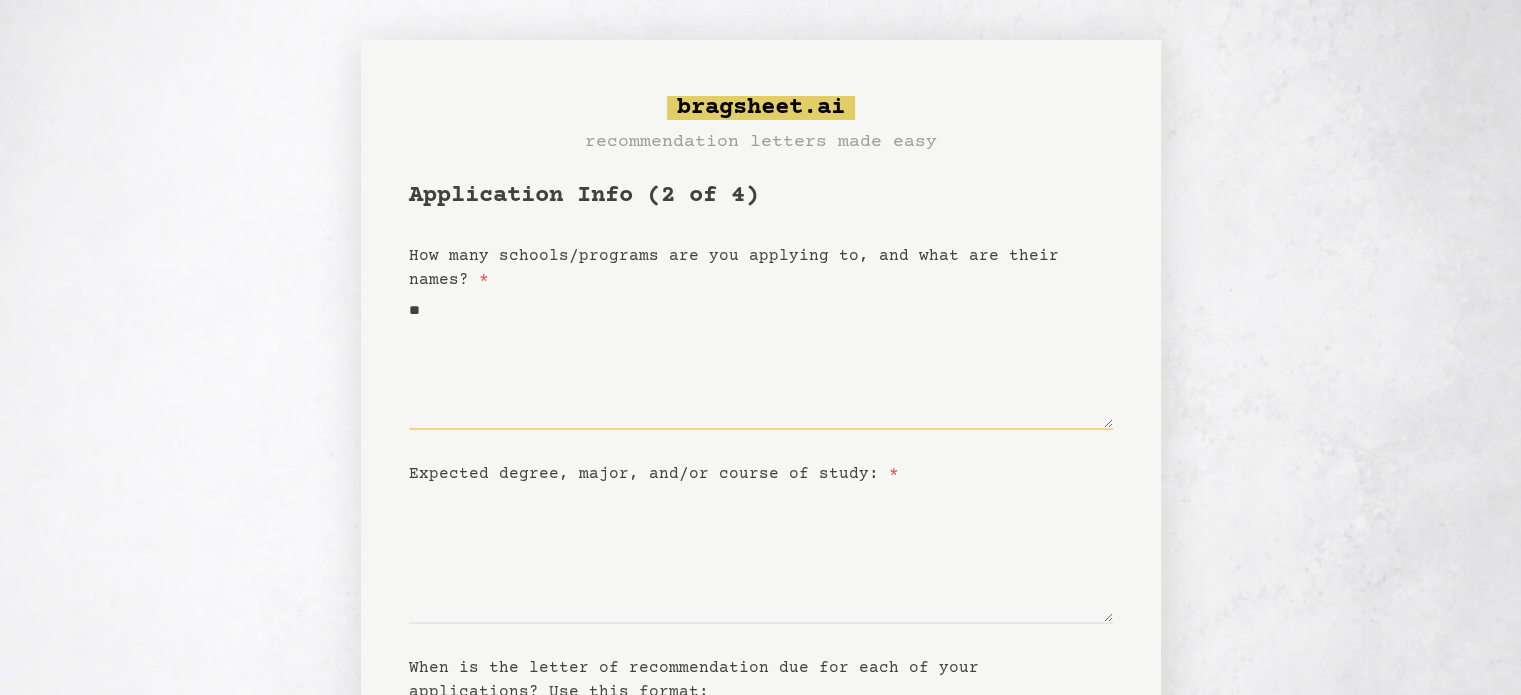 type on "*" 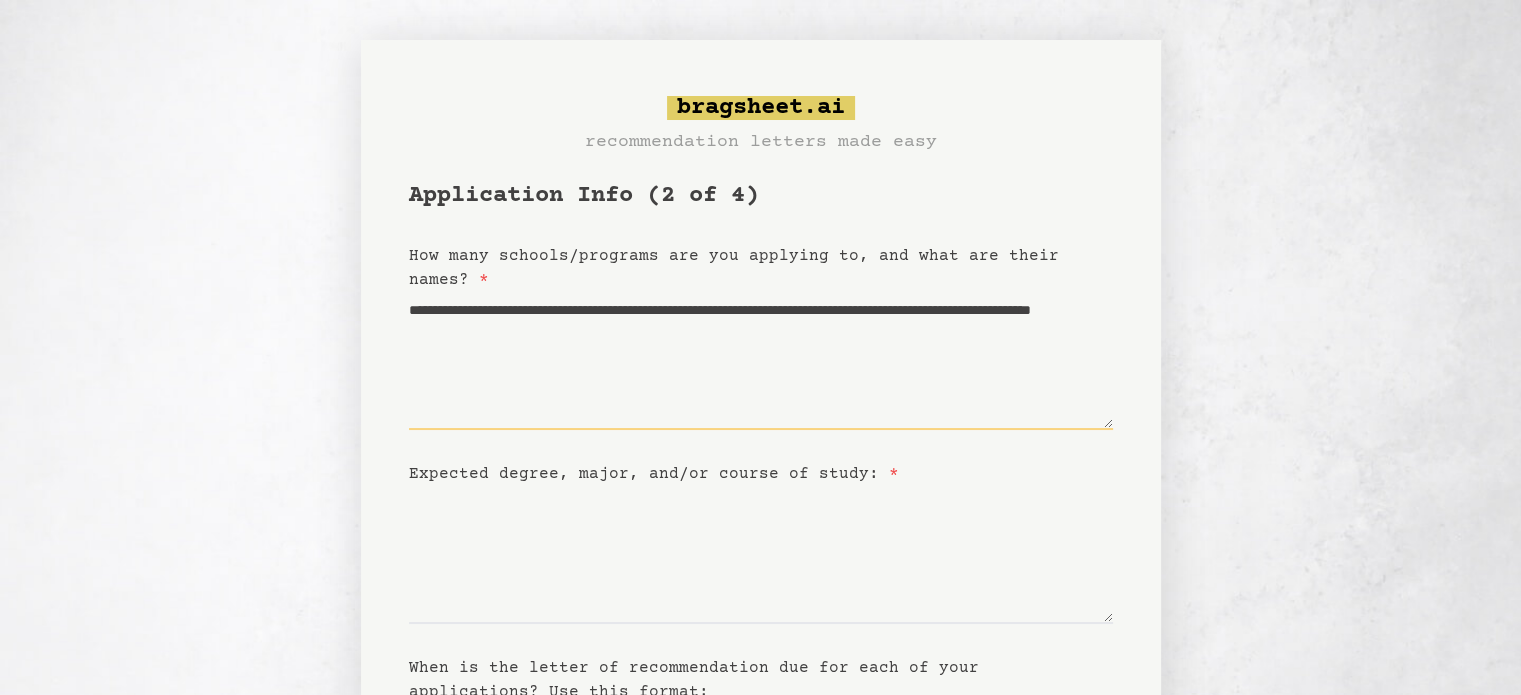click on "**********" at bounding box center [761, 361] 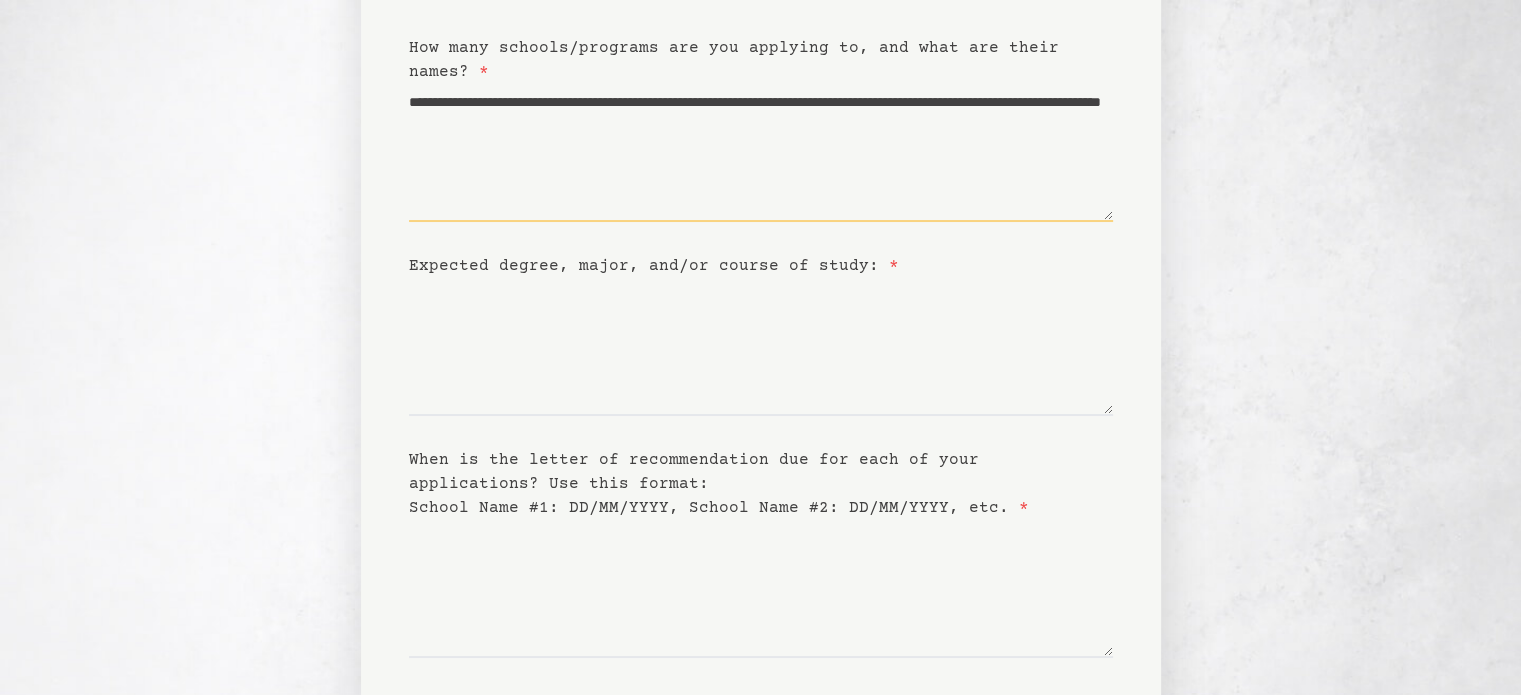 scroll, scrollTop: 233, scrollLeft: 0, axis: vertical 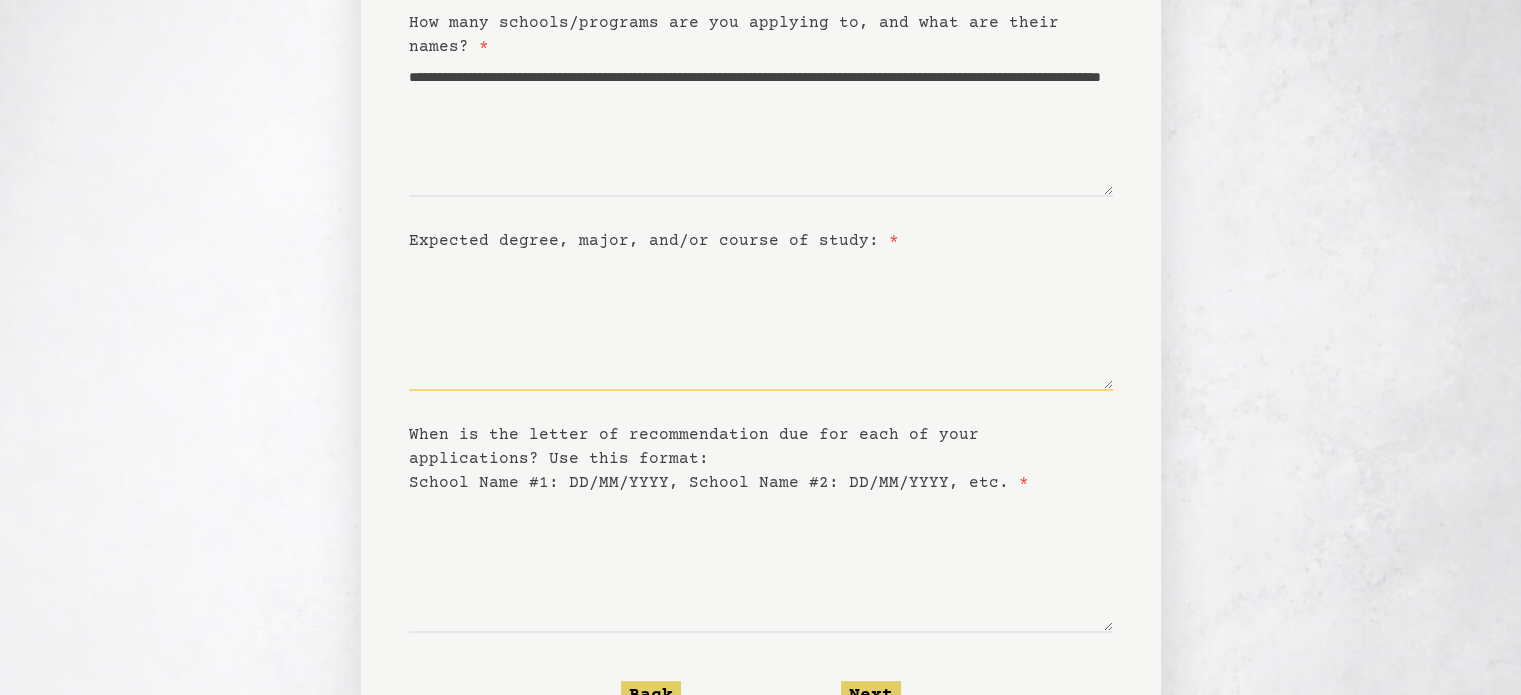 click on "Expected degree, major, and/or course of study:   *" at bounding box center (761, 322) 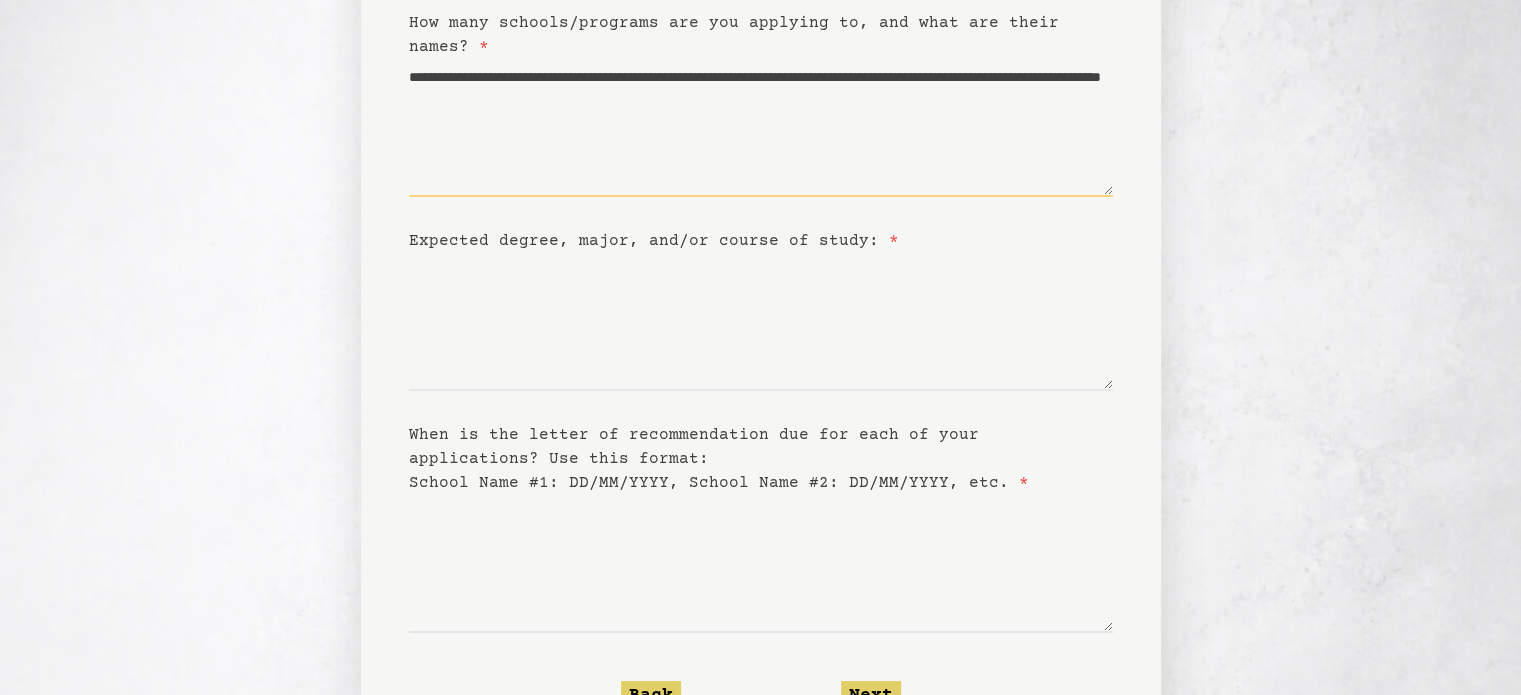drag, startPoint x: 798, startPoint y: 98, endPoint x: 618, endPoint y: 102, distance: 180.04443 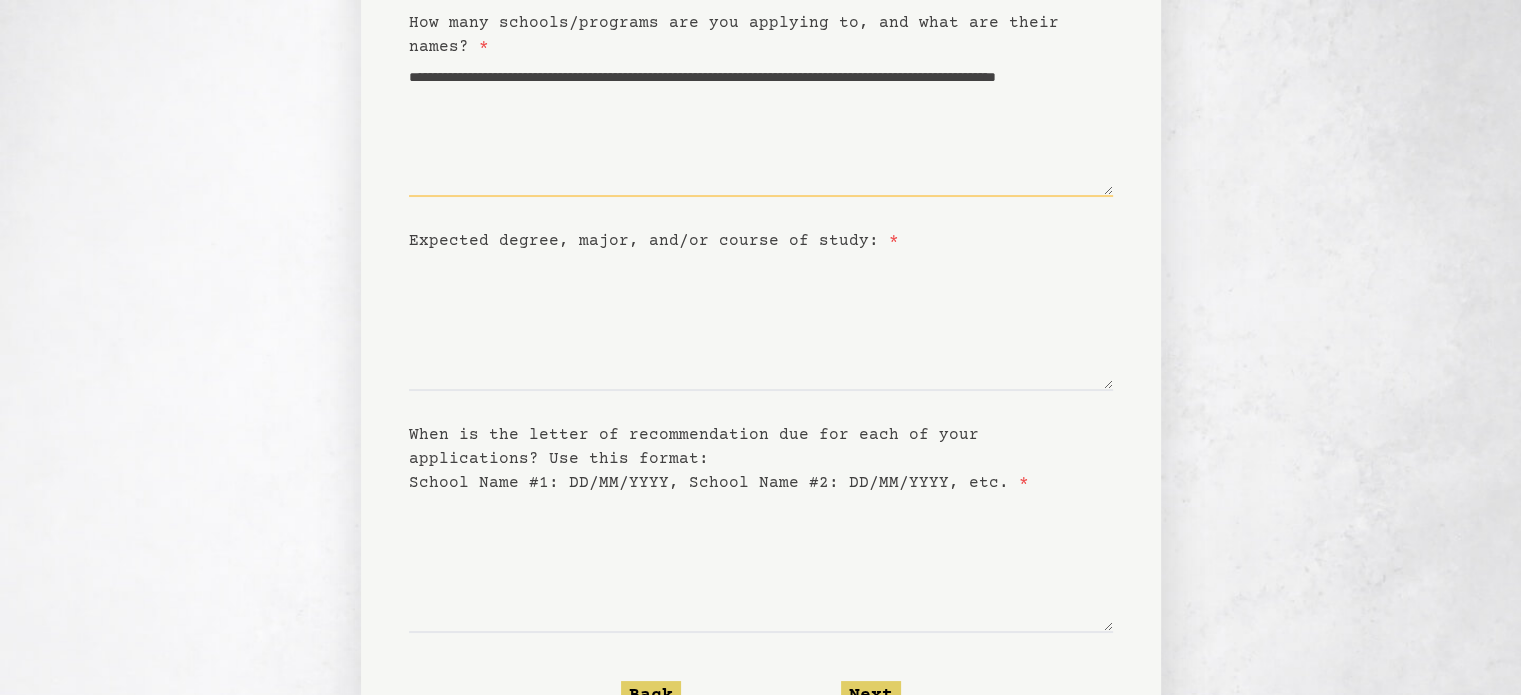 type on "**********" 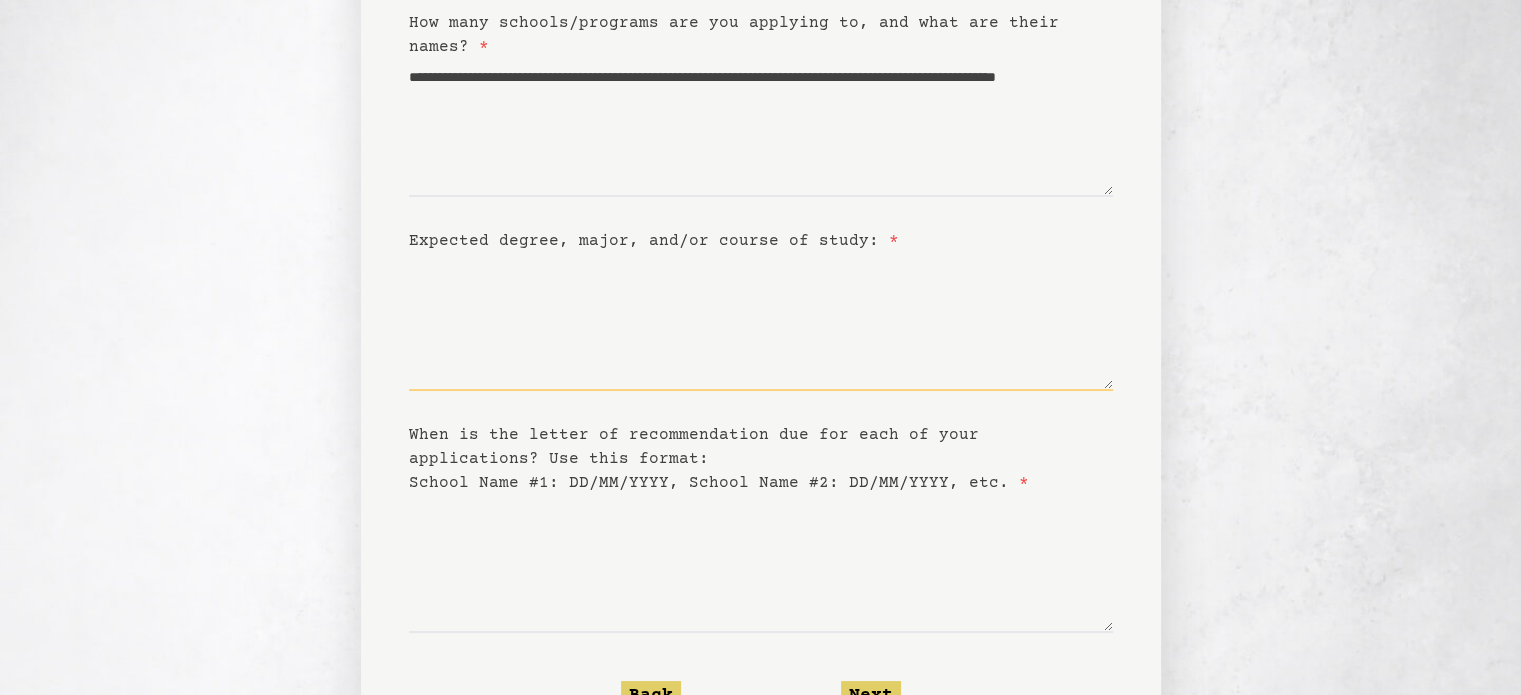 click on "Expected degree, major, and/or course of study:   *" at bounding box center (761, 322) 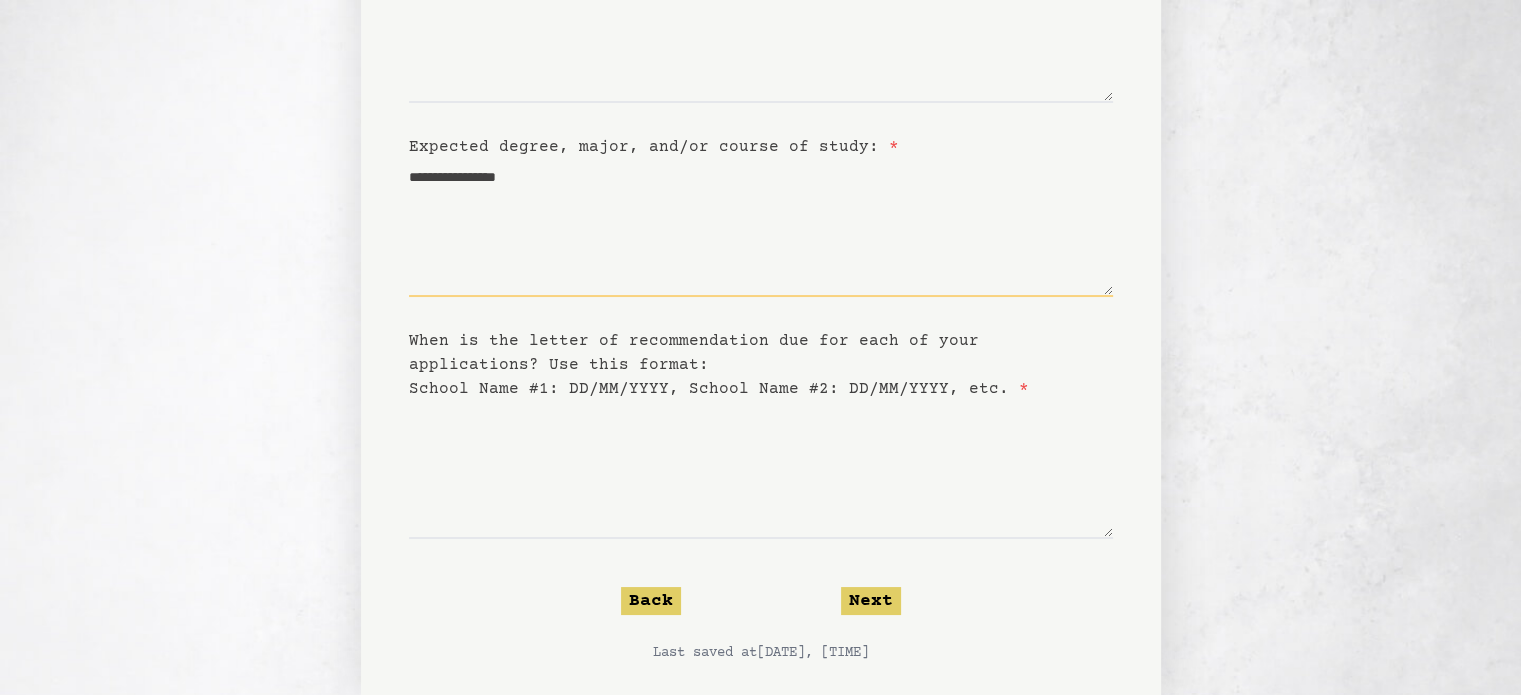 scroll, scrollTop: 365, scrollLeft: 0, axis: vertical 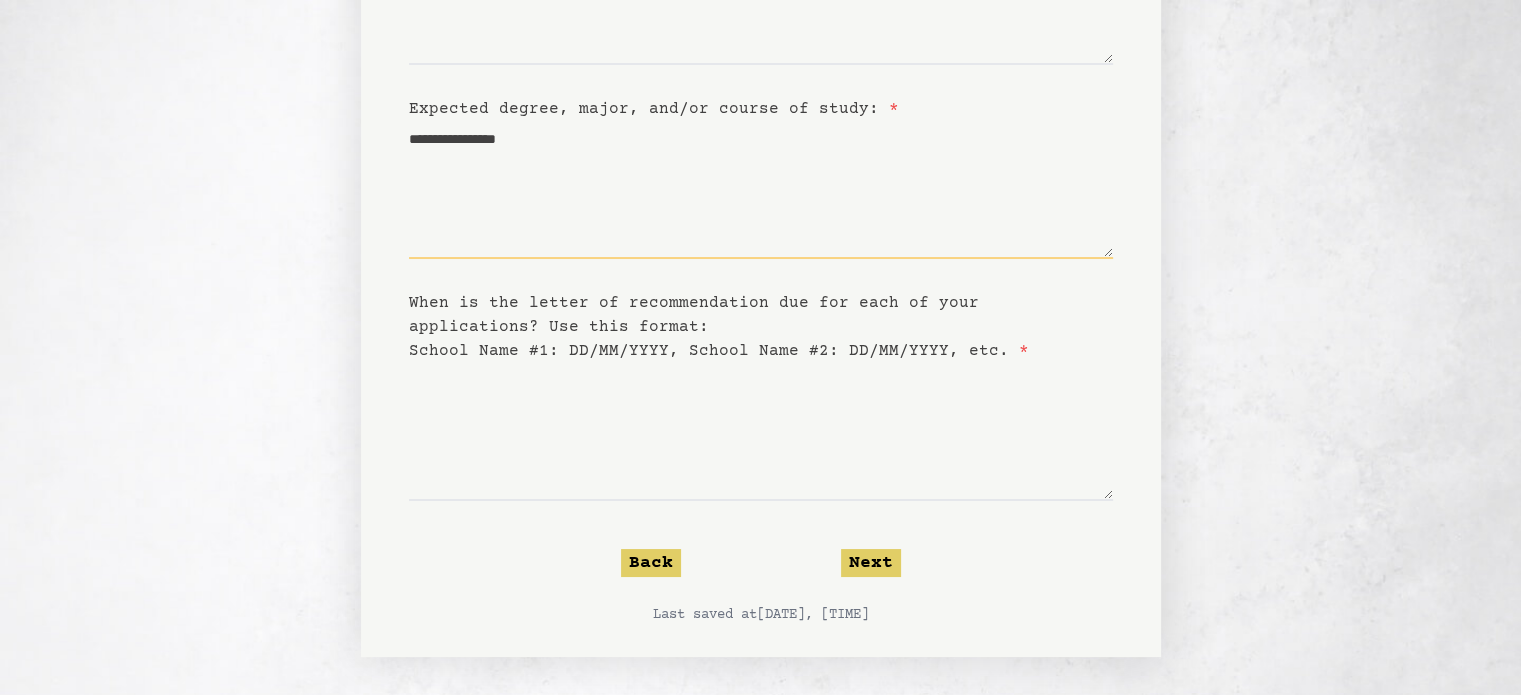 type on "**********" 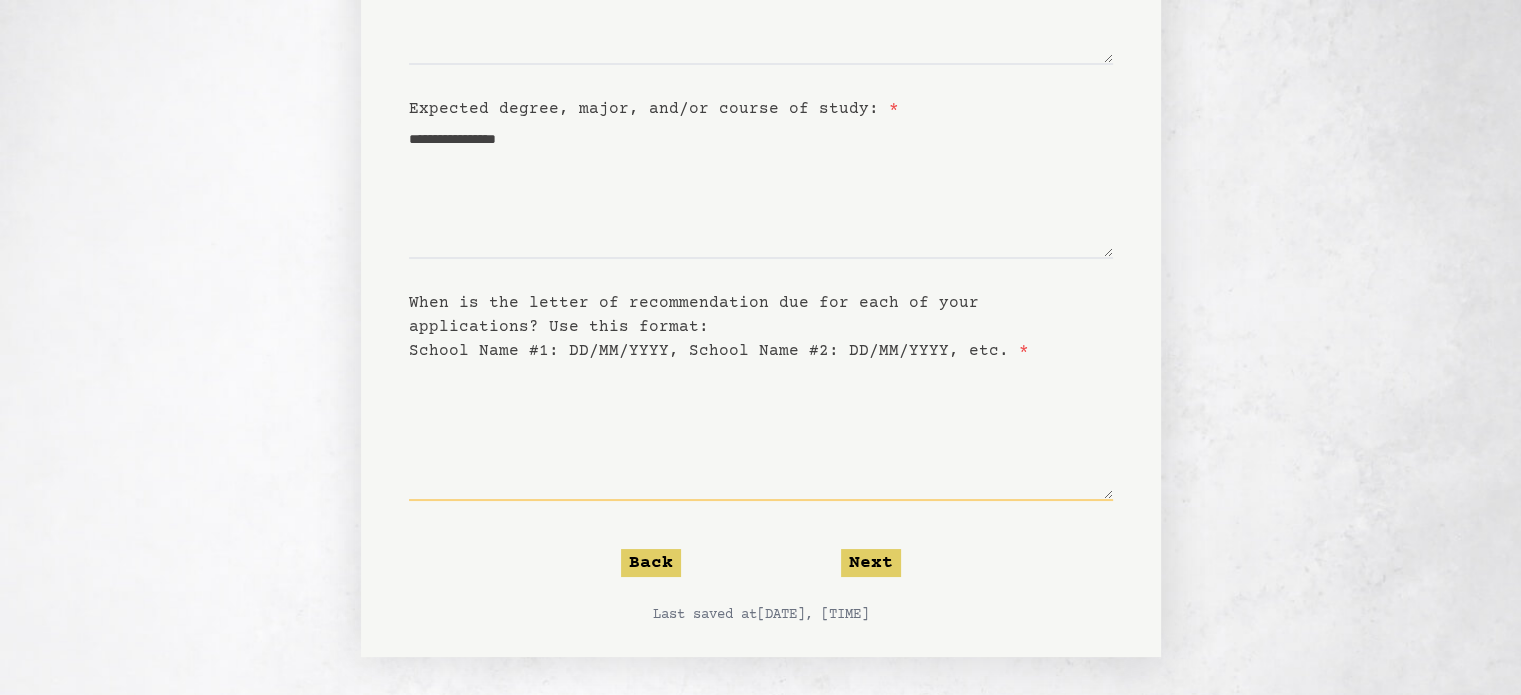 click on "When is the letter of recommendation due for each of your
applications? Use this format: School Name #1: DD/MM/YYYY,
School Name #2: DD/MM/YYYY, etc.   *" at bounding box center [761, 432] 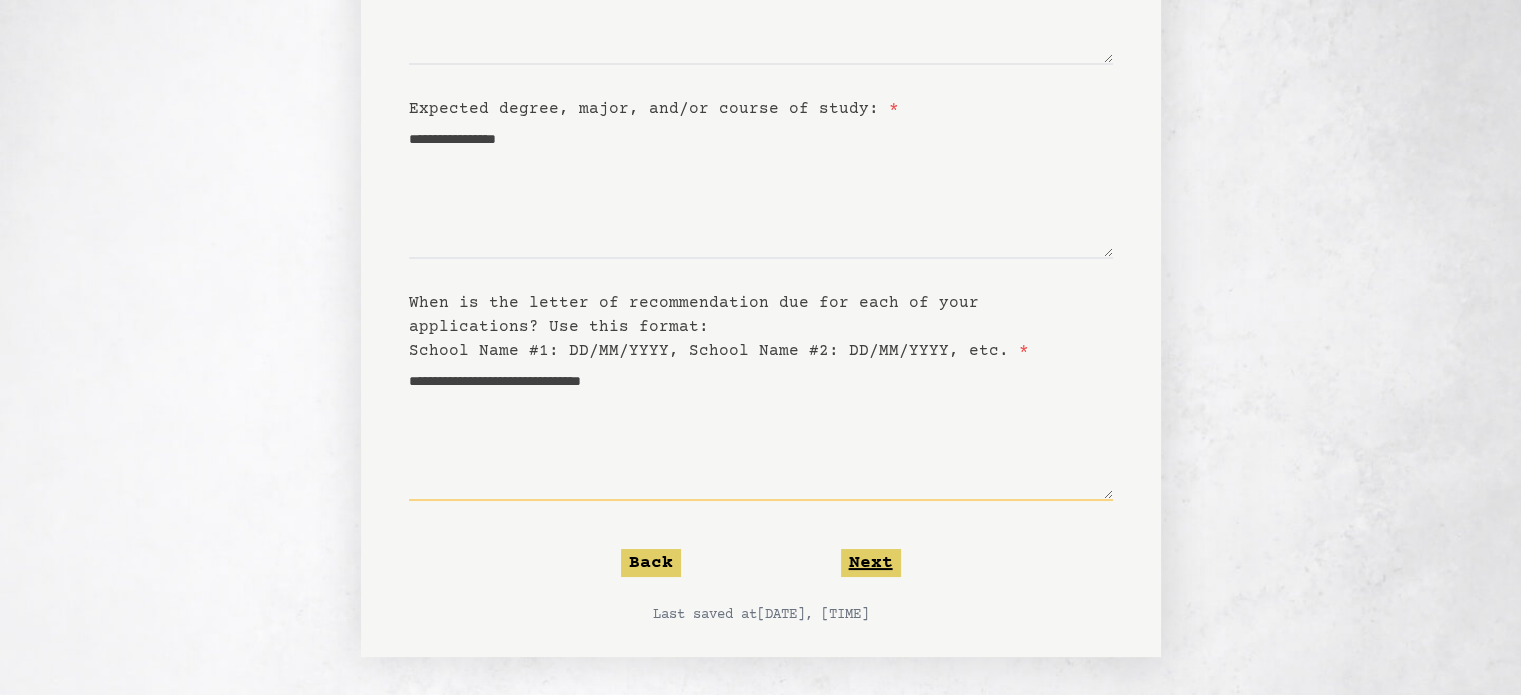 type on "**********" 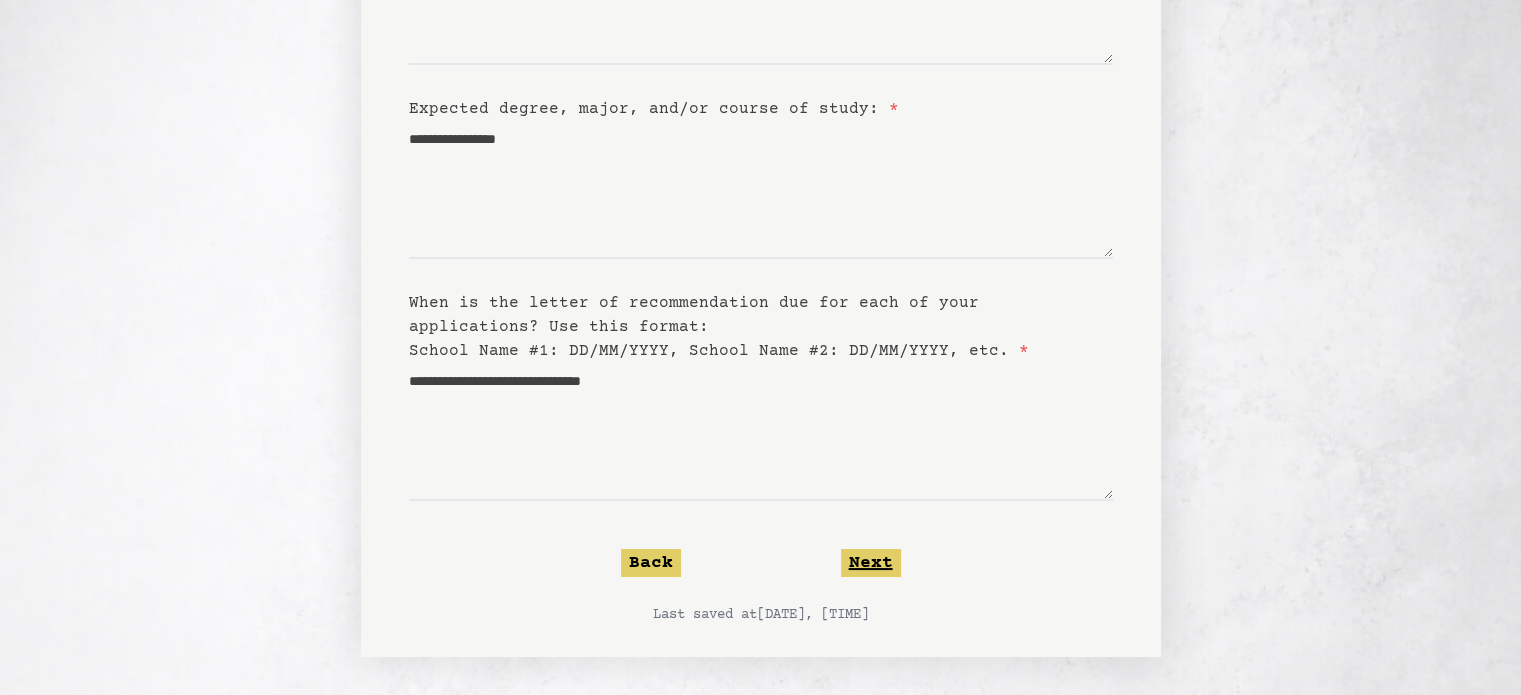 click on "Next" 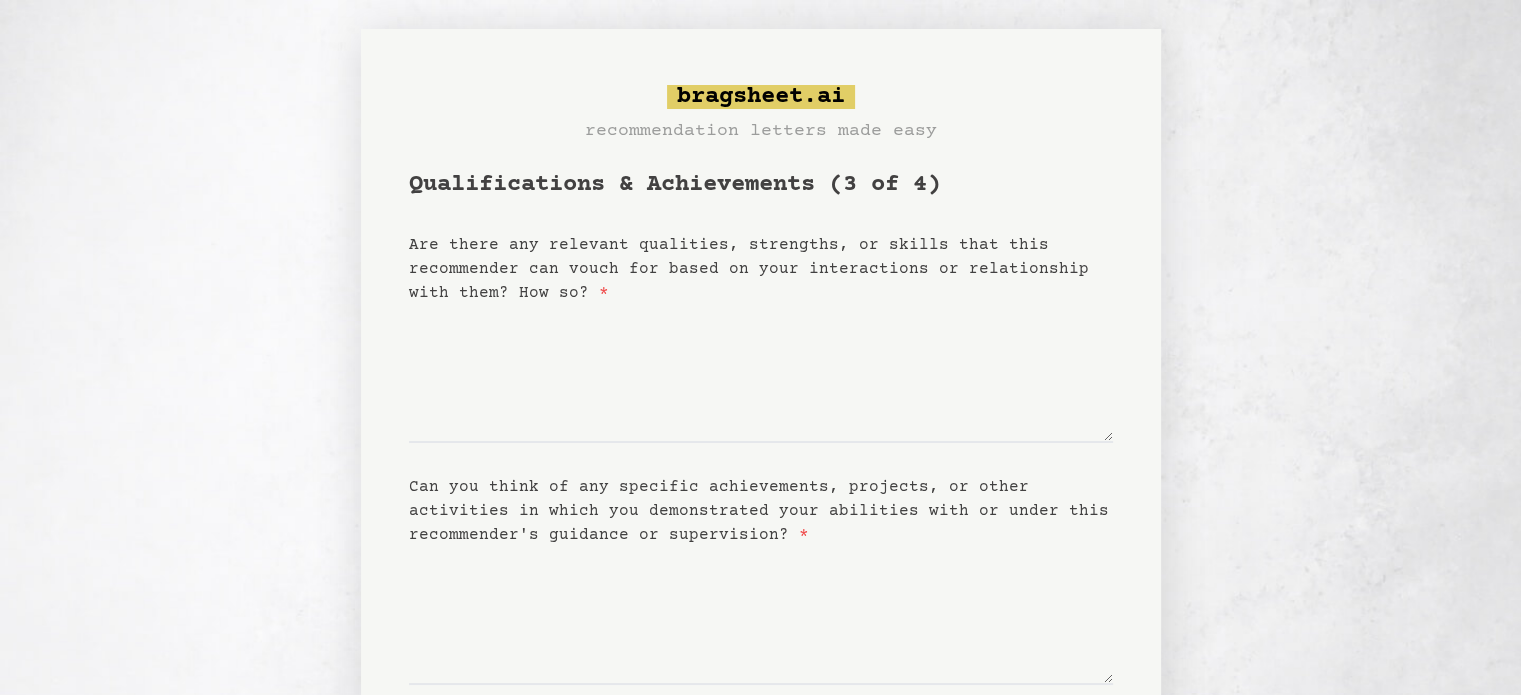 scroll, scrollTop: 0, scrollLeft: 0, axis: both 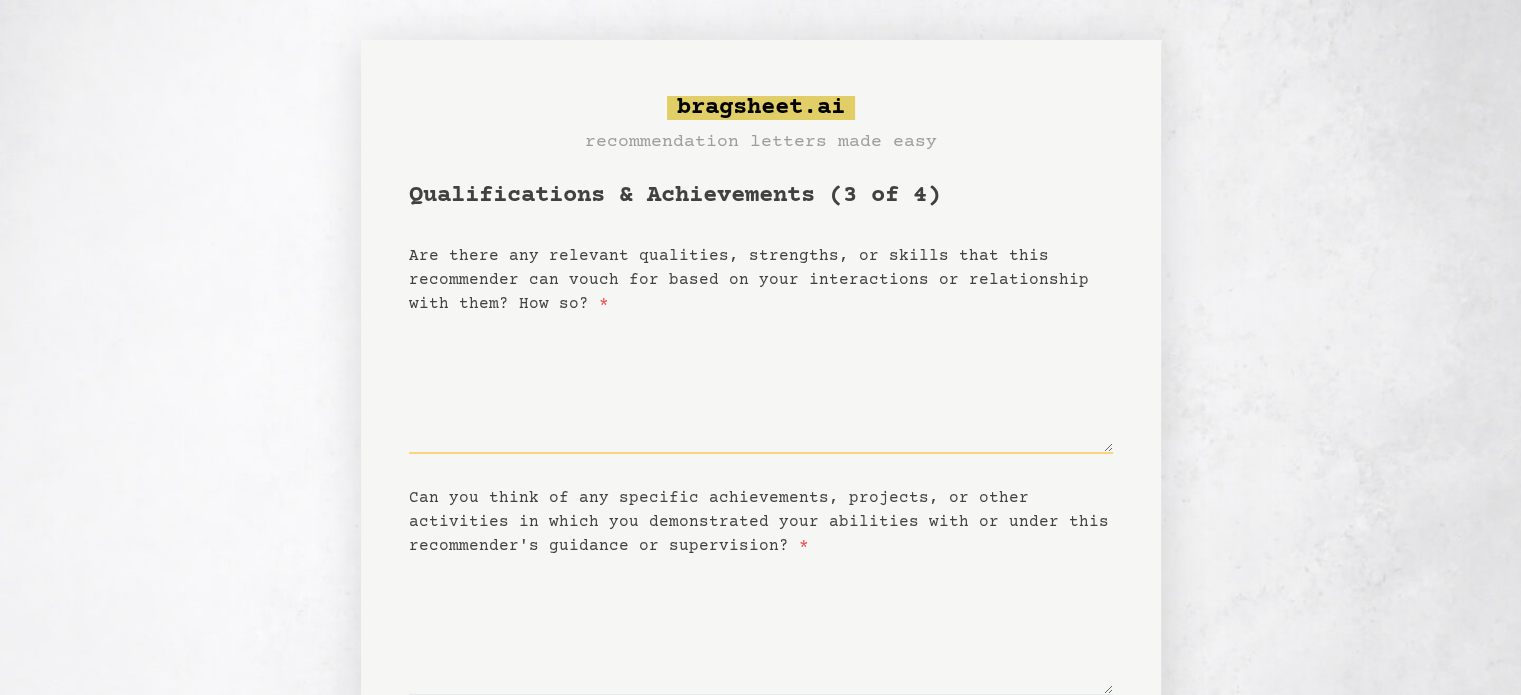 click on "Are there any relevant qualities, strengths, or skills that this
recommender can vouch for based on your interactions or
relationship with them? How so?   *" at bounding box center [761, 385] 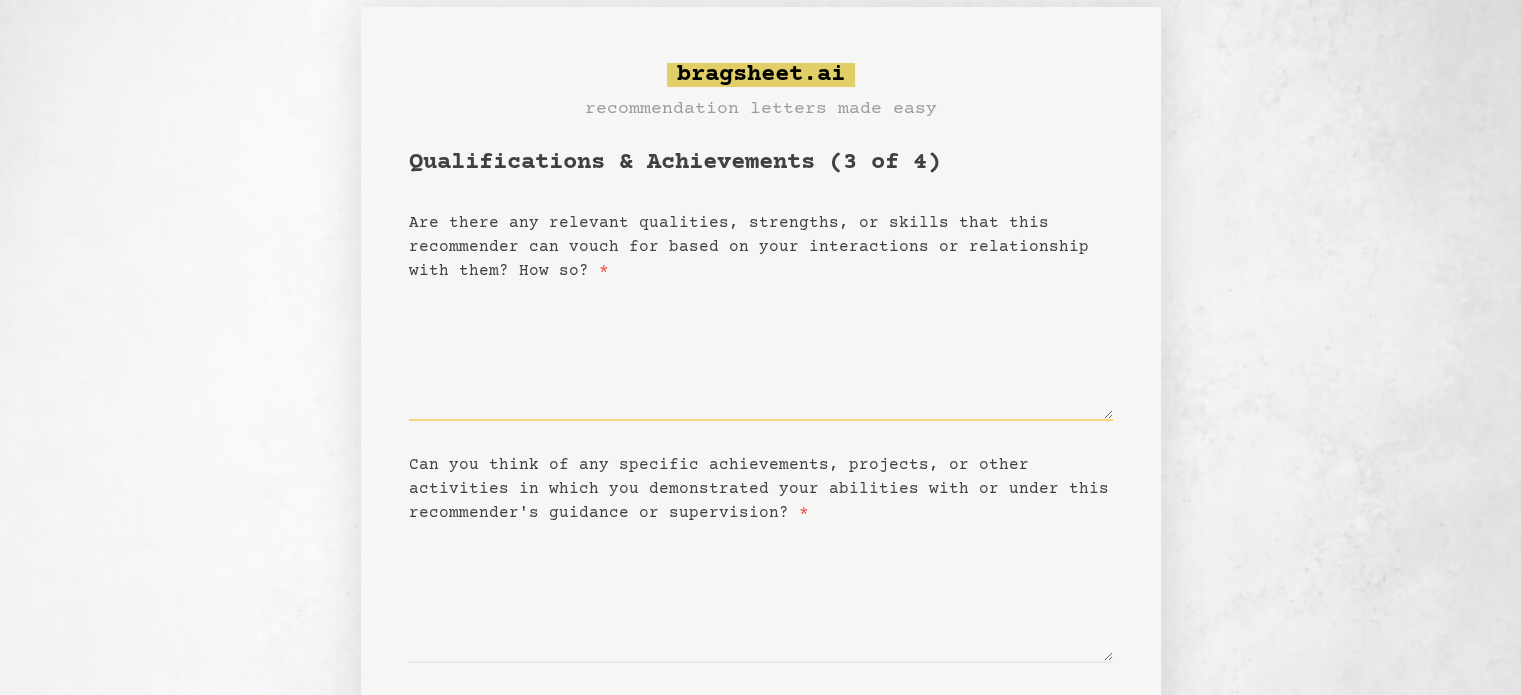 scroll, scrollTop: 0, scrollLeft: 0, axis: both 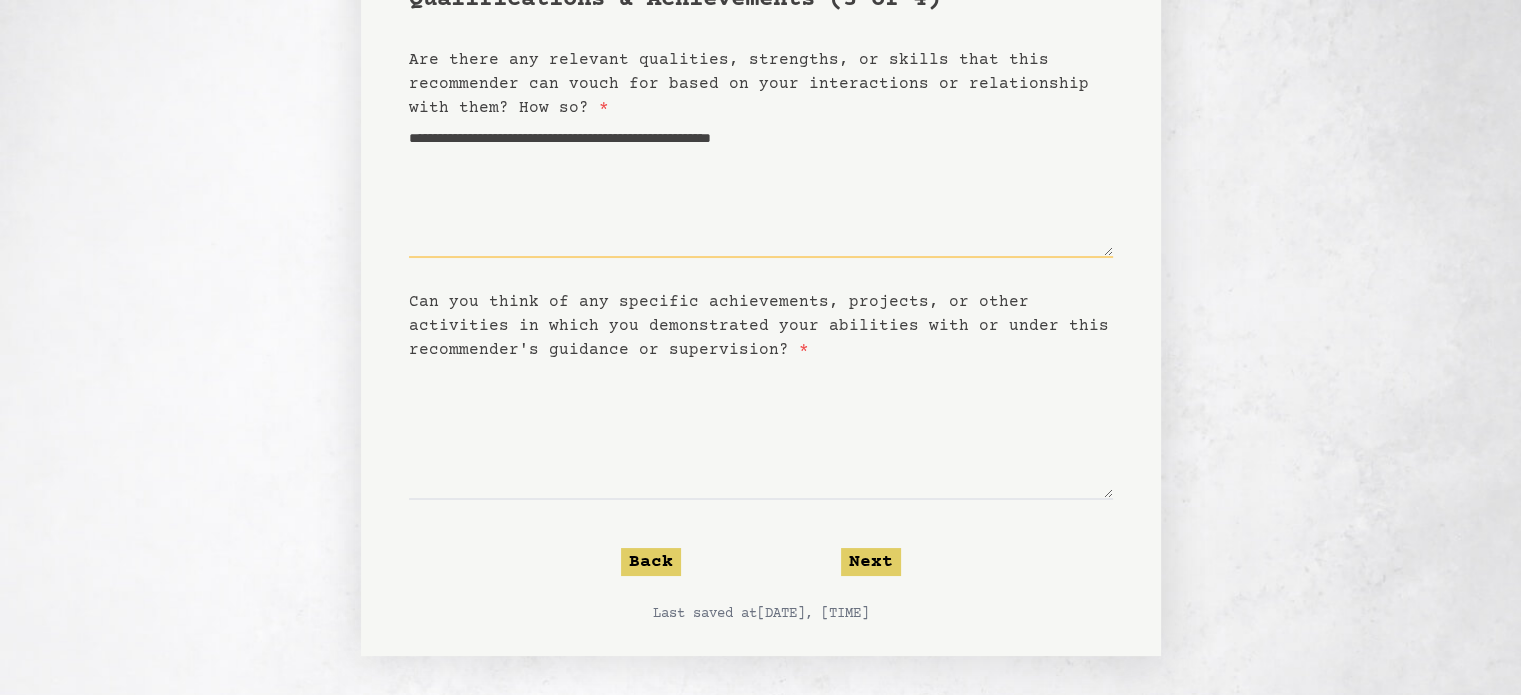 type on "**********" 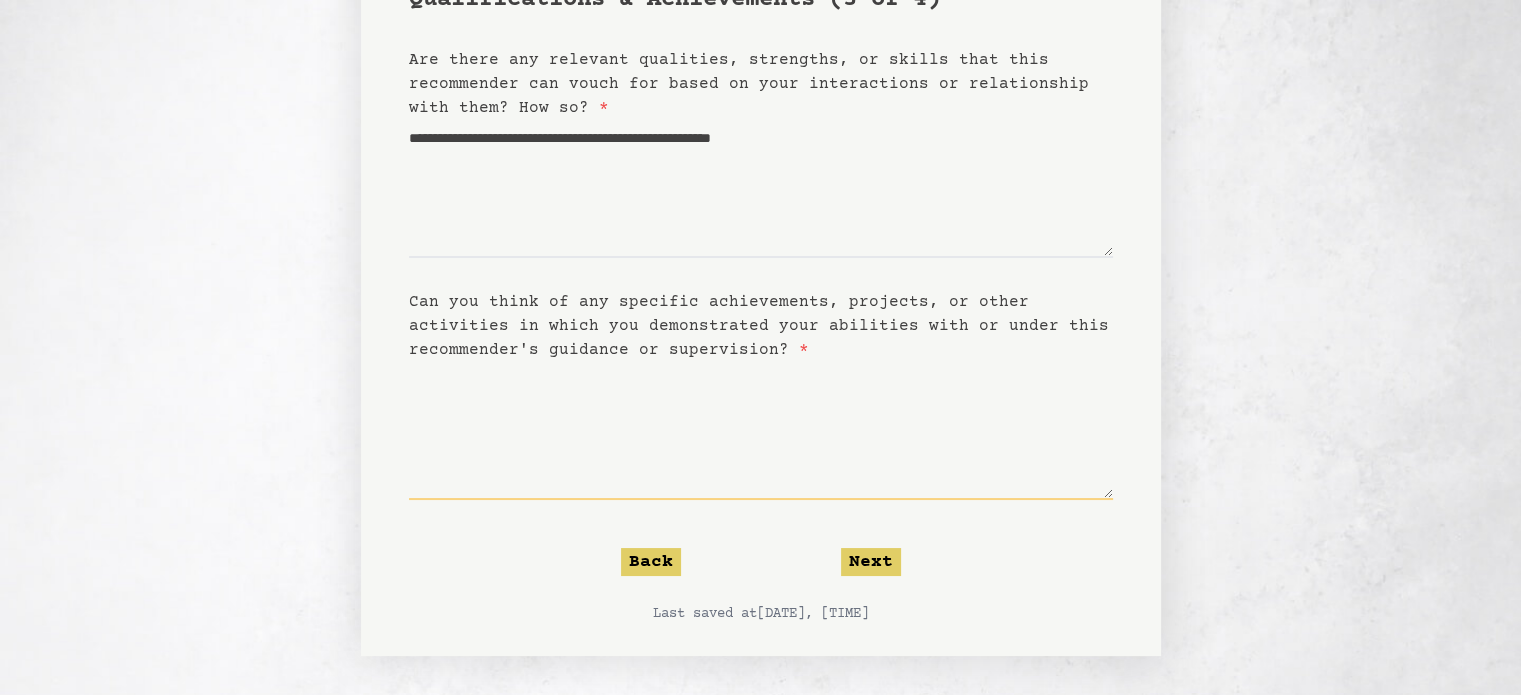 click on "Can you think of any specific achievements, projects, or other
activities in which you demonstrated your abilities with or
under this recommender's guidance or supervision?   *" at bounding box center (761, 431) 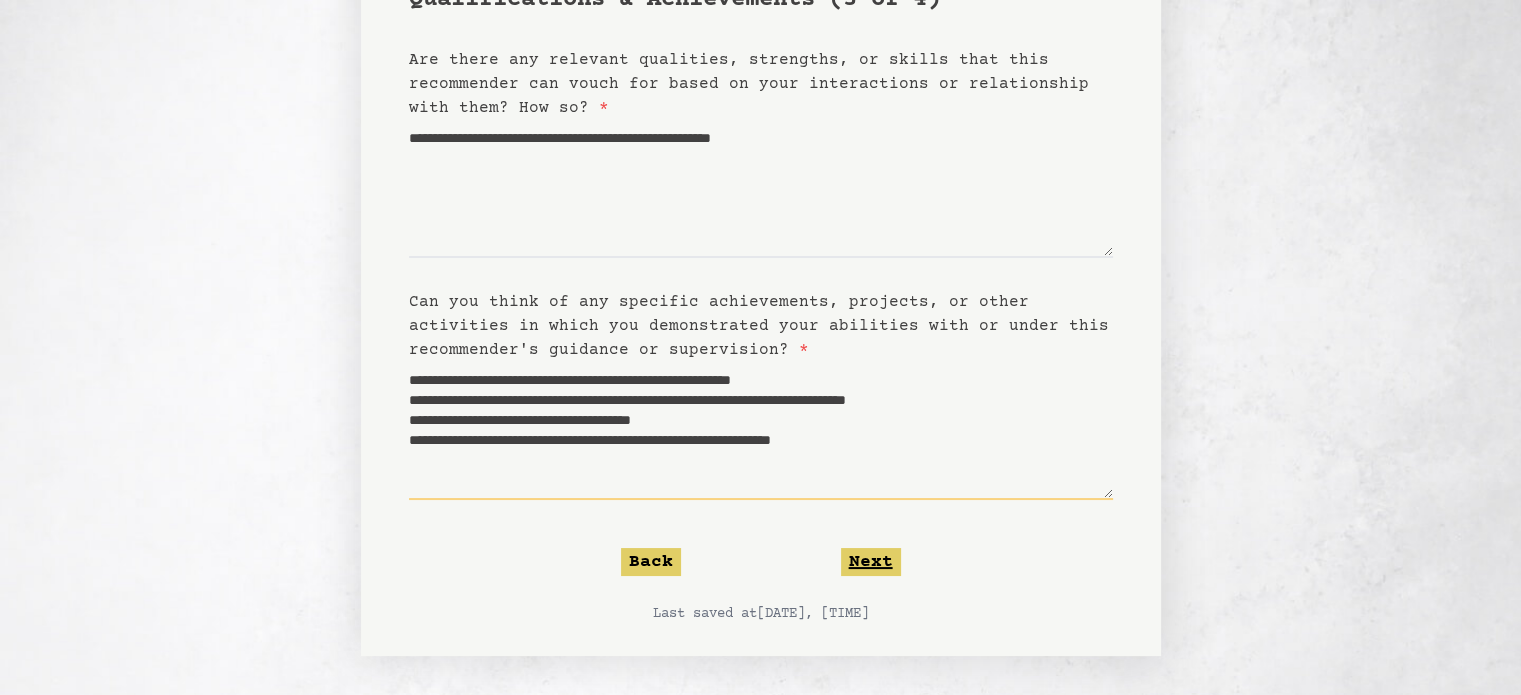 type on "**********" 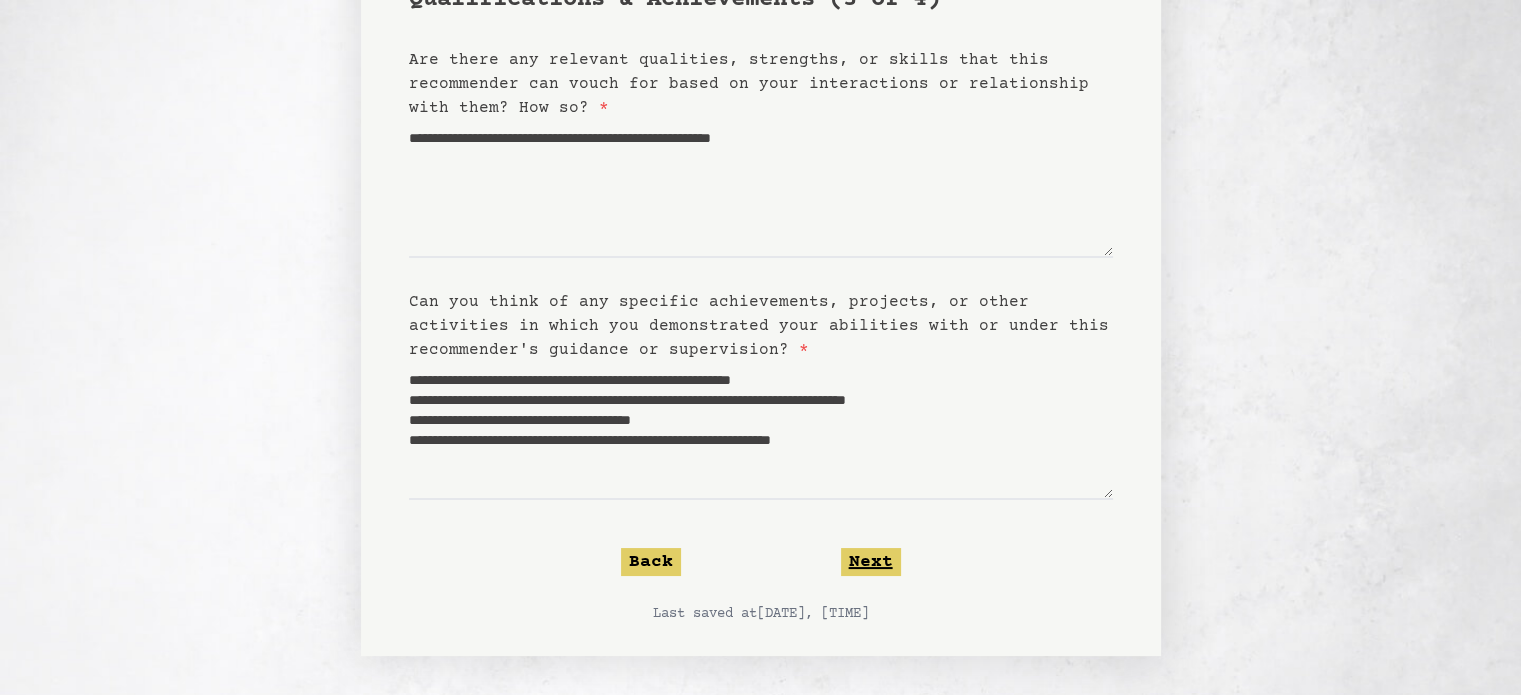 click on "Next" 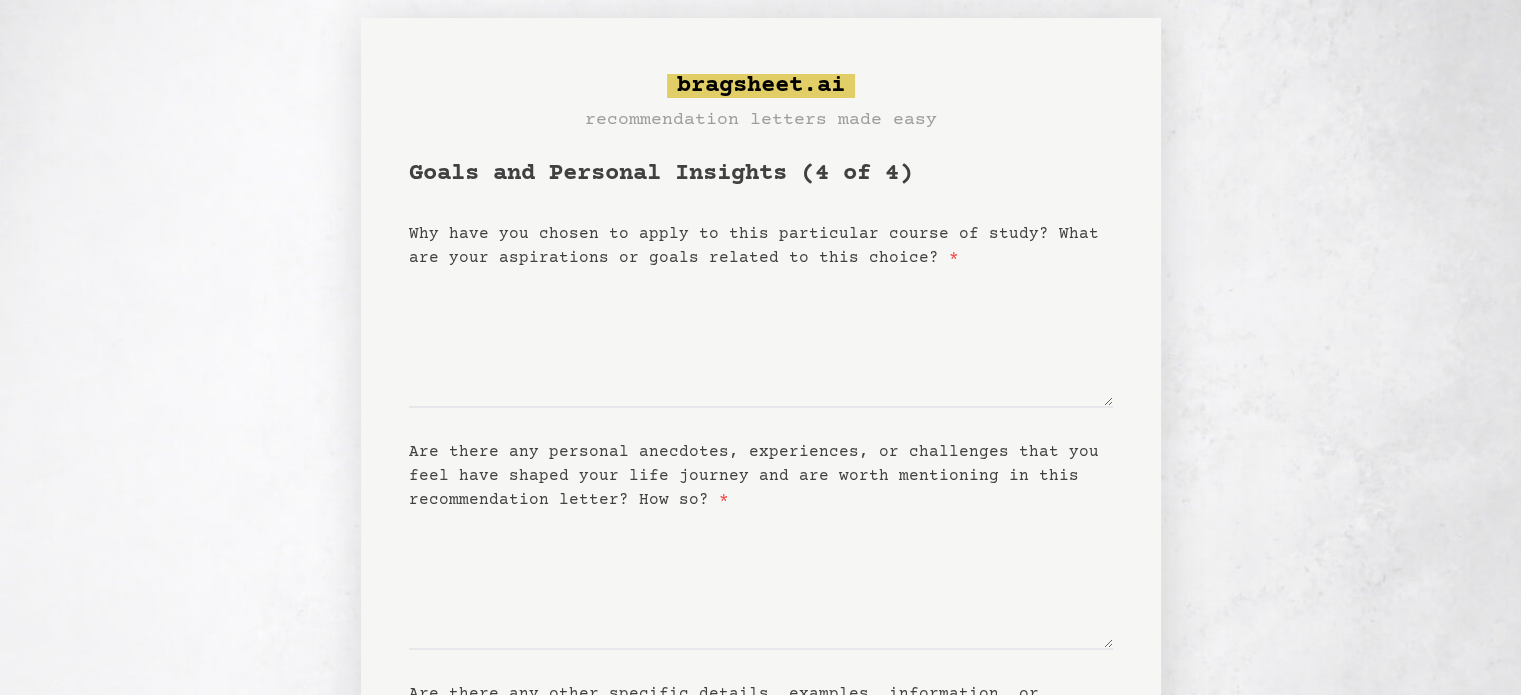 scroll, scrollTop: 0, scrollLeft: 0, axis: both 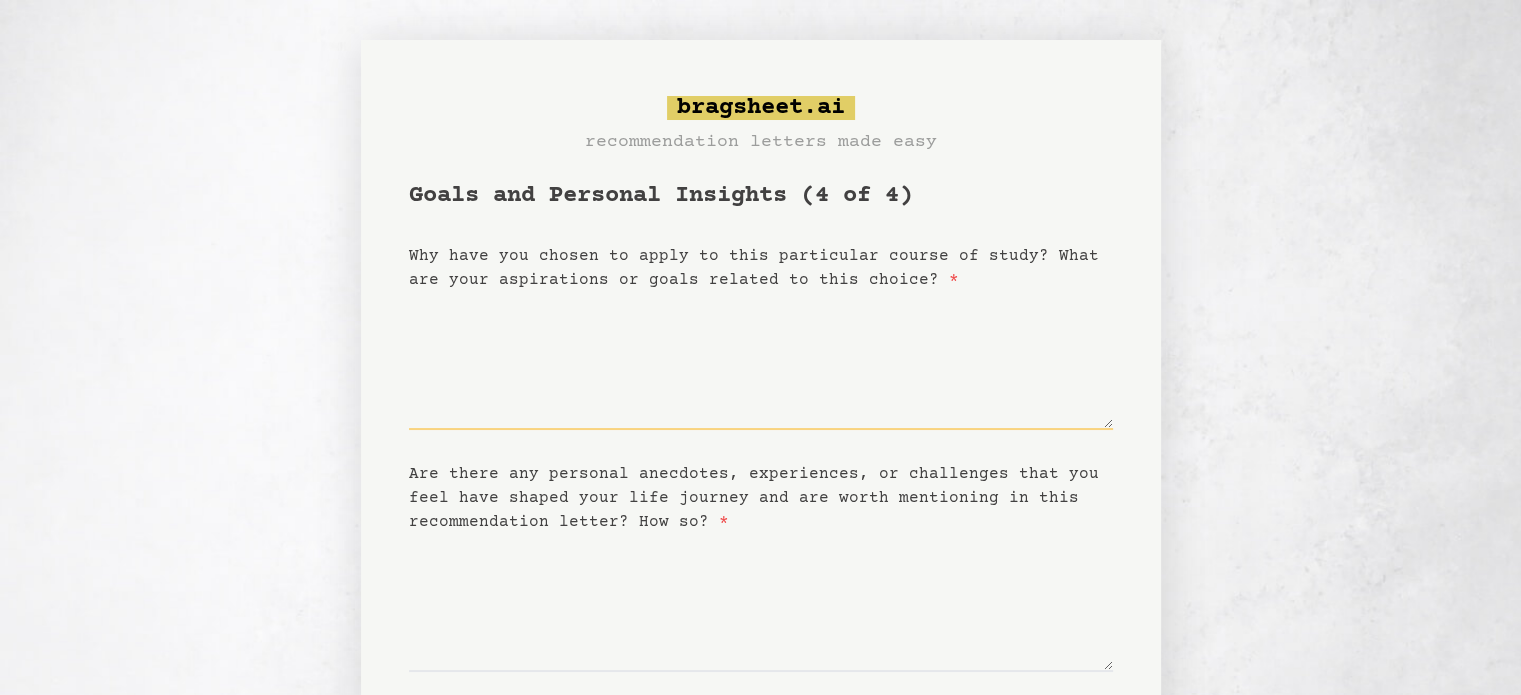 click on "Why have you chosen to apply to this particular course of study?
What are your aspirations or goals related to this choice?   *" at bounding box center (761, 361) 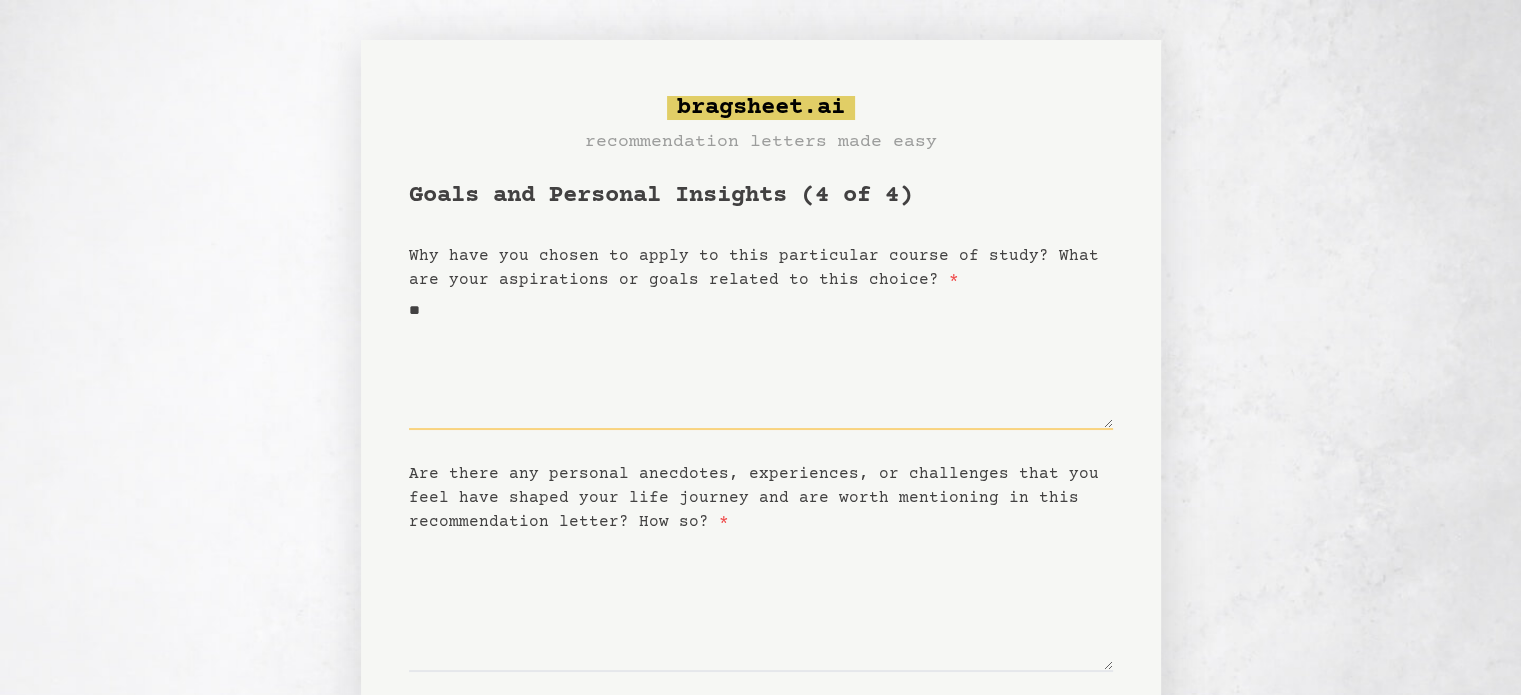 type on "*" 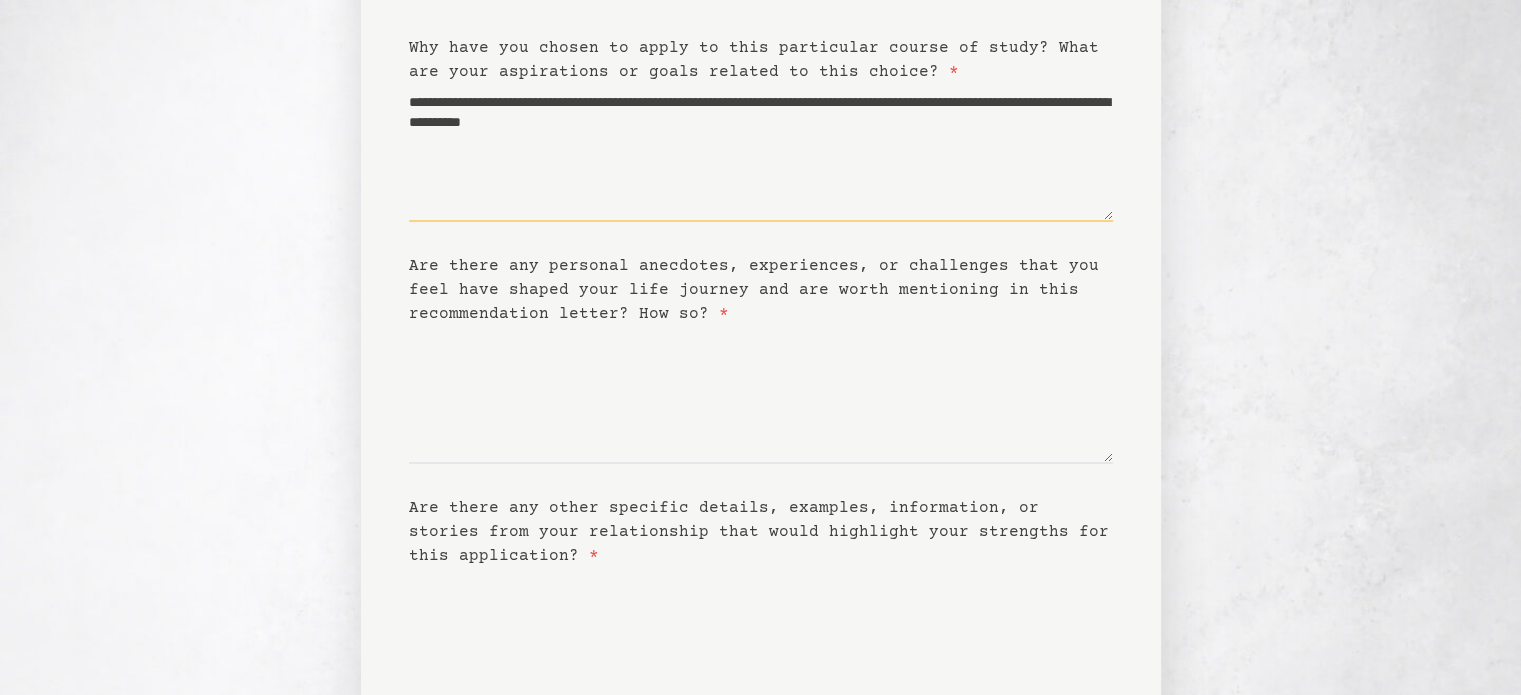 scroll, scrollTop: 233, scrollLeft: 0, axis: vertical 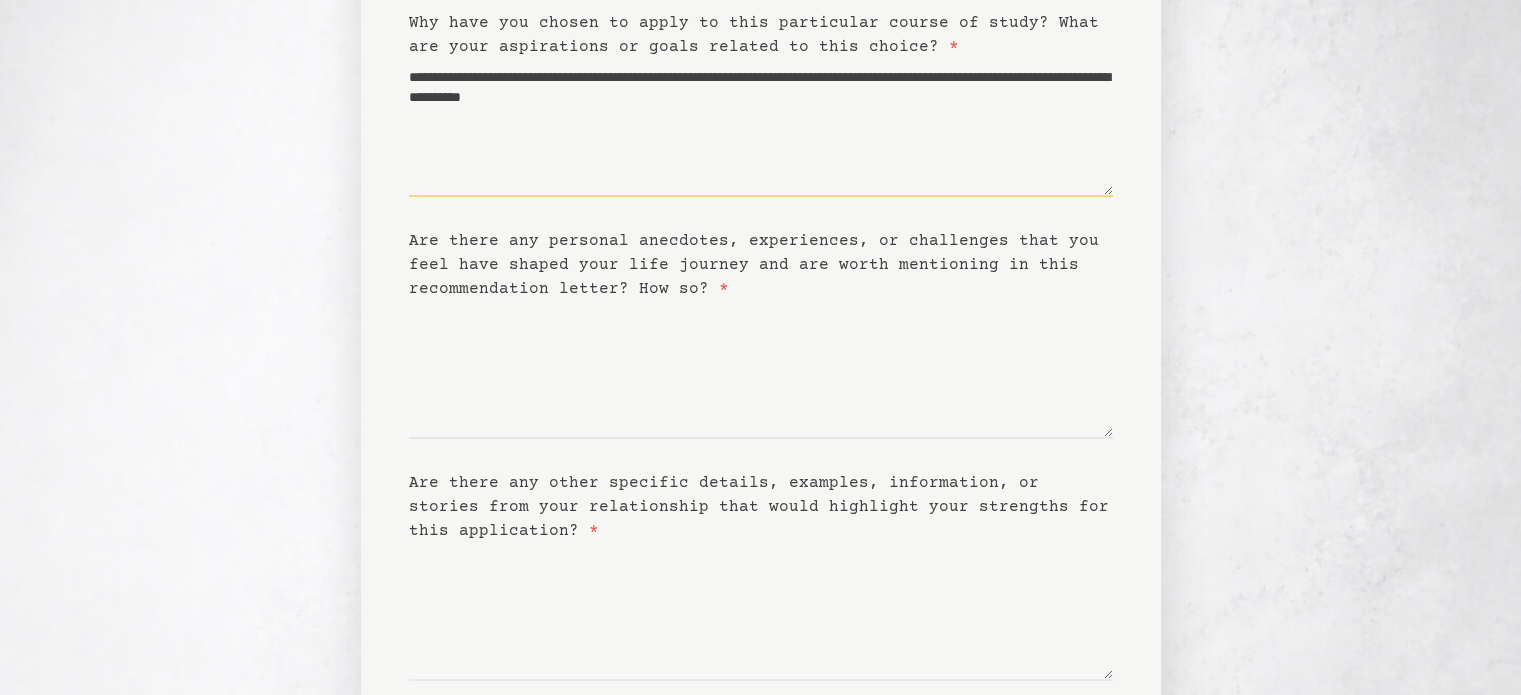 type on "**********" 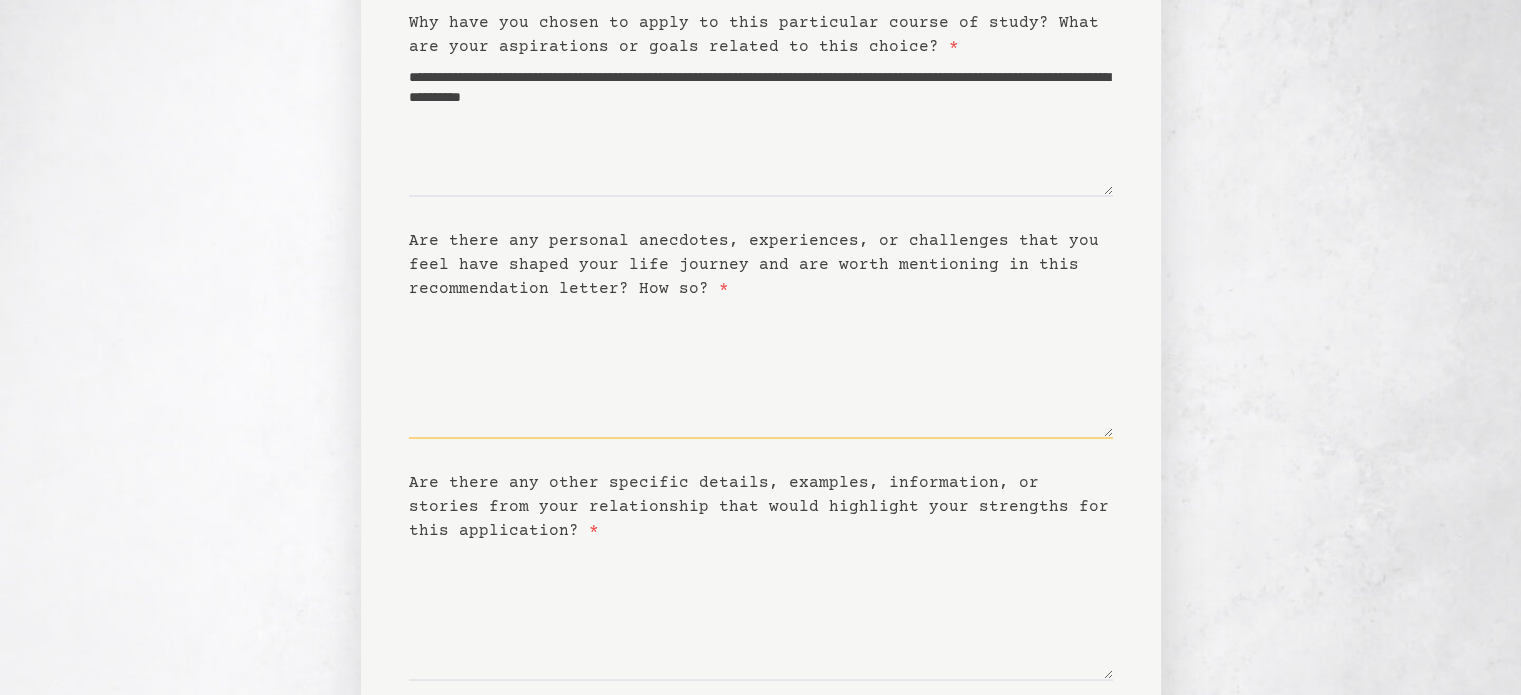 click on "Are there any personal anecdotes, experiences, or challenges
that you feel have shaped your life journey and are worth
mentioning in this recommendation letter? How so?   *" at bounding box center (761, 370) 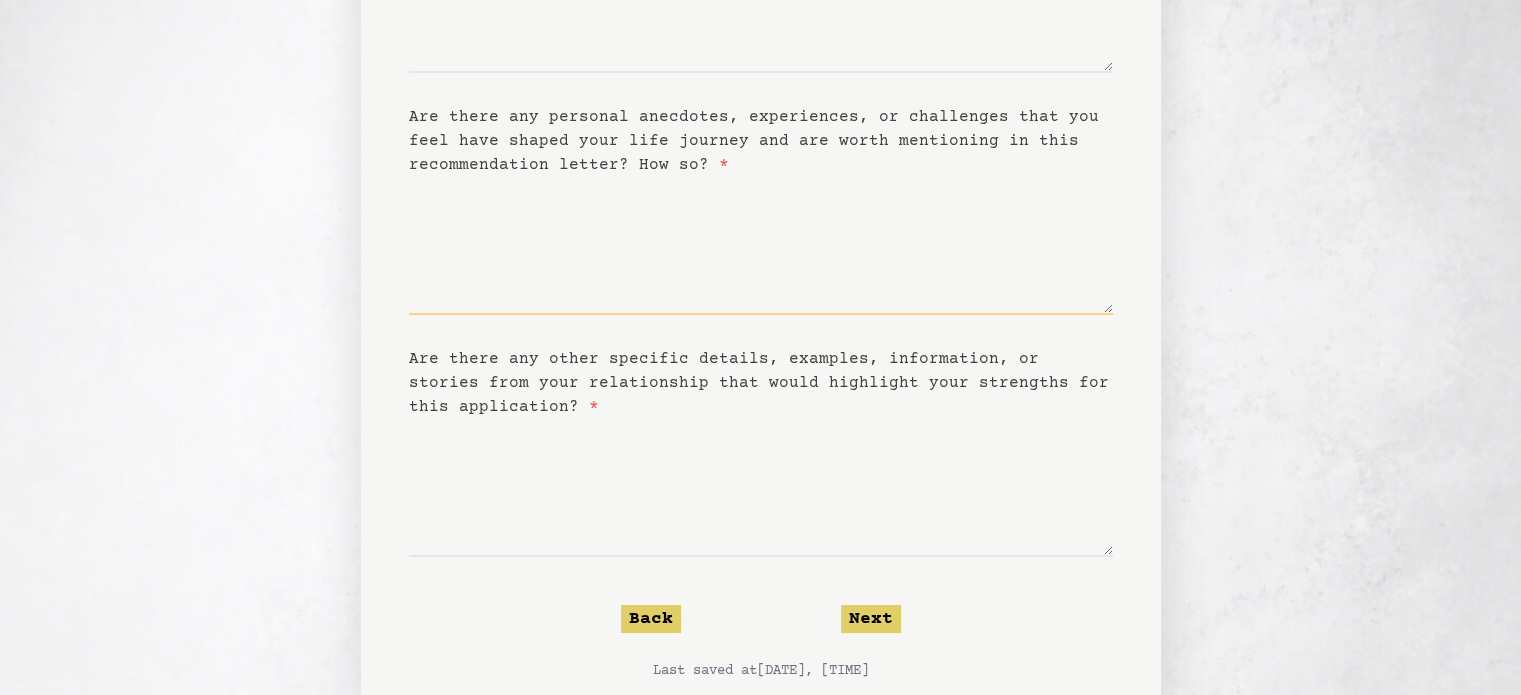 scroll, scrollTop: 413, scrollLeft: 0, axis: vertical 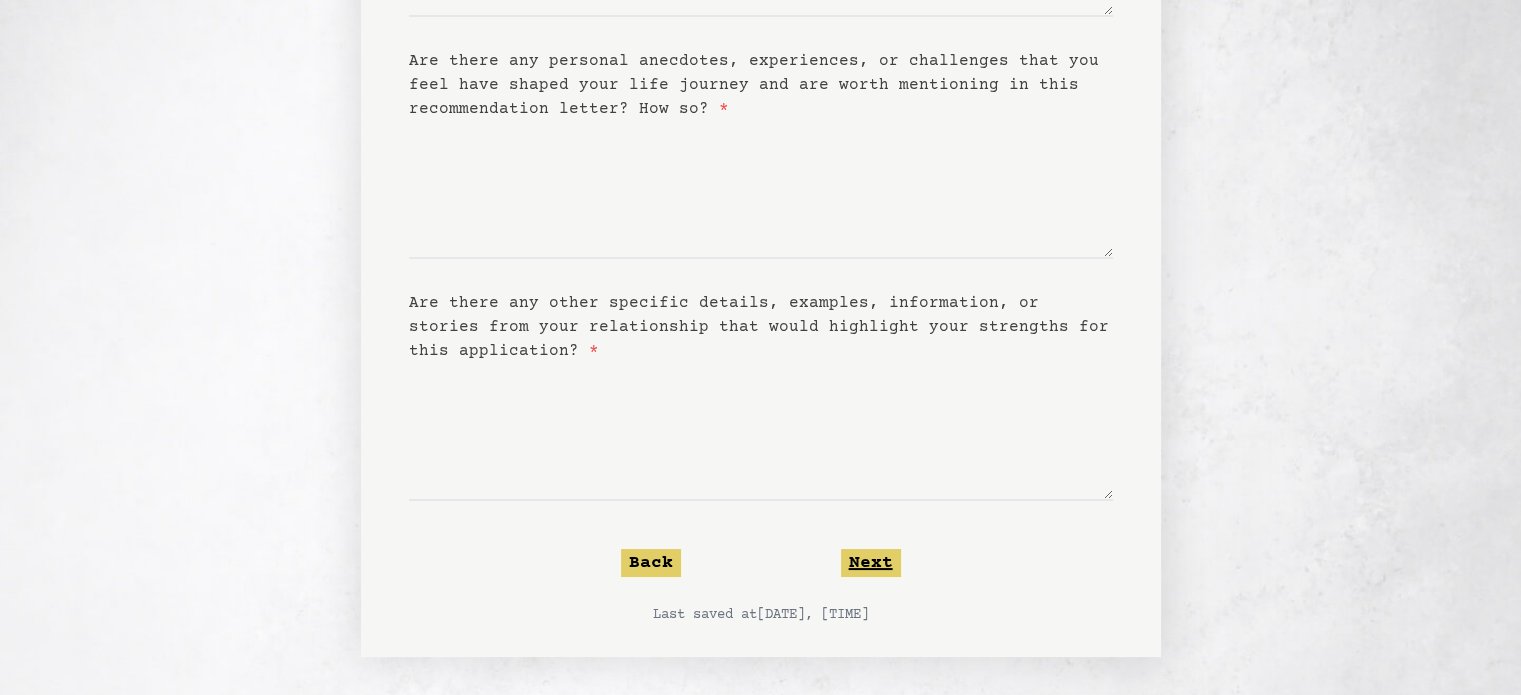 click on "Next" 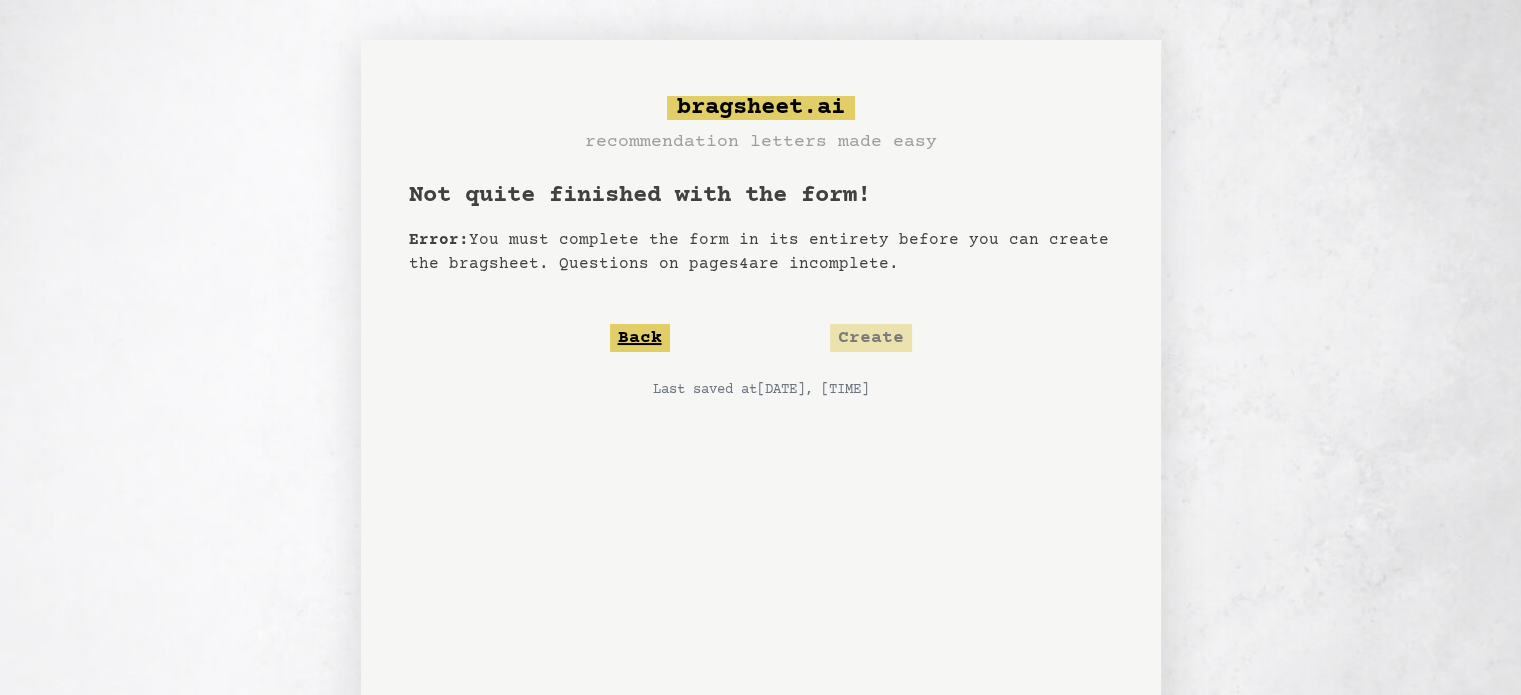 click on "Back" at bounding box center [640, 338] 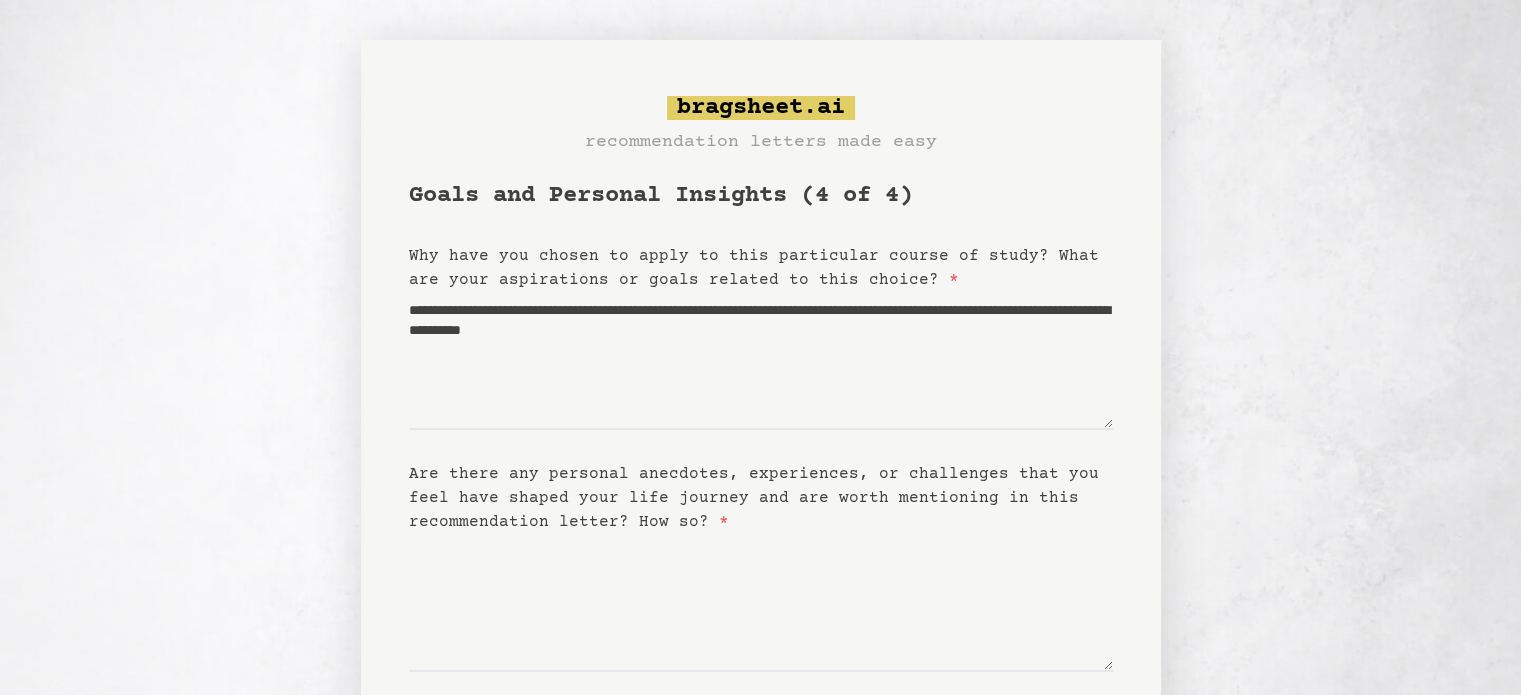scroll, scrollTop: 233, scrollLeft: 0, axis: vertical 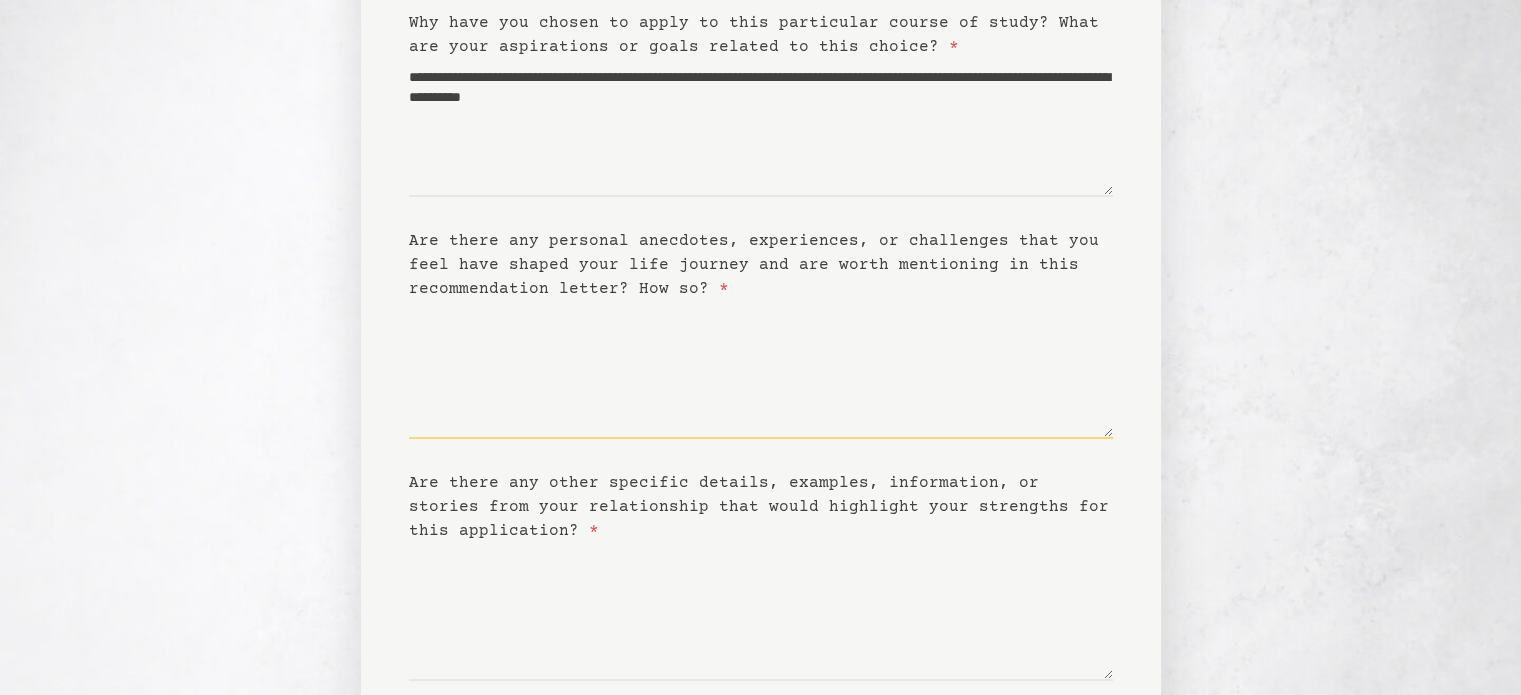 click on "Are there any personal anecdotes, experiences, or challenges
that you feel have shaped your life journey and are worth
mentioning in this recommendation letter? How so?   *" at bounding box center (761, 370) 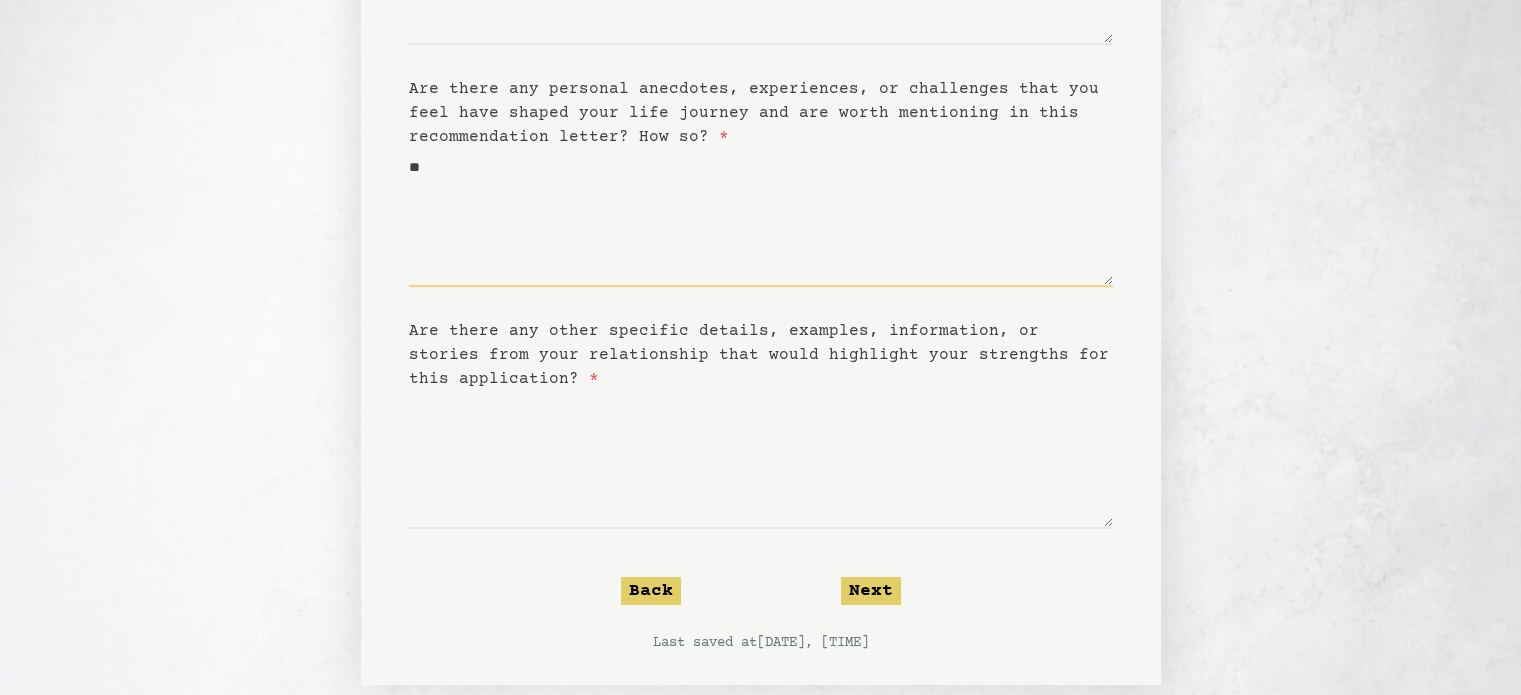 scroll, scrollTop: 413, scrollLeft: 0, axis: vertical 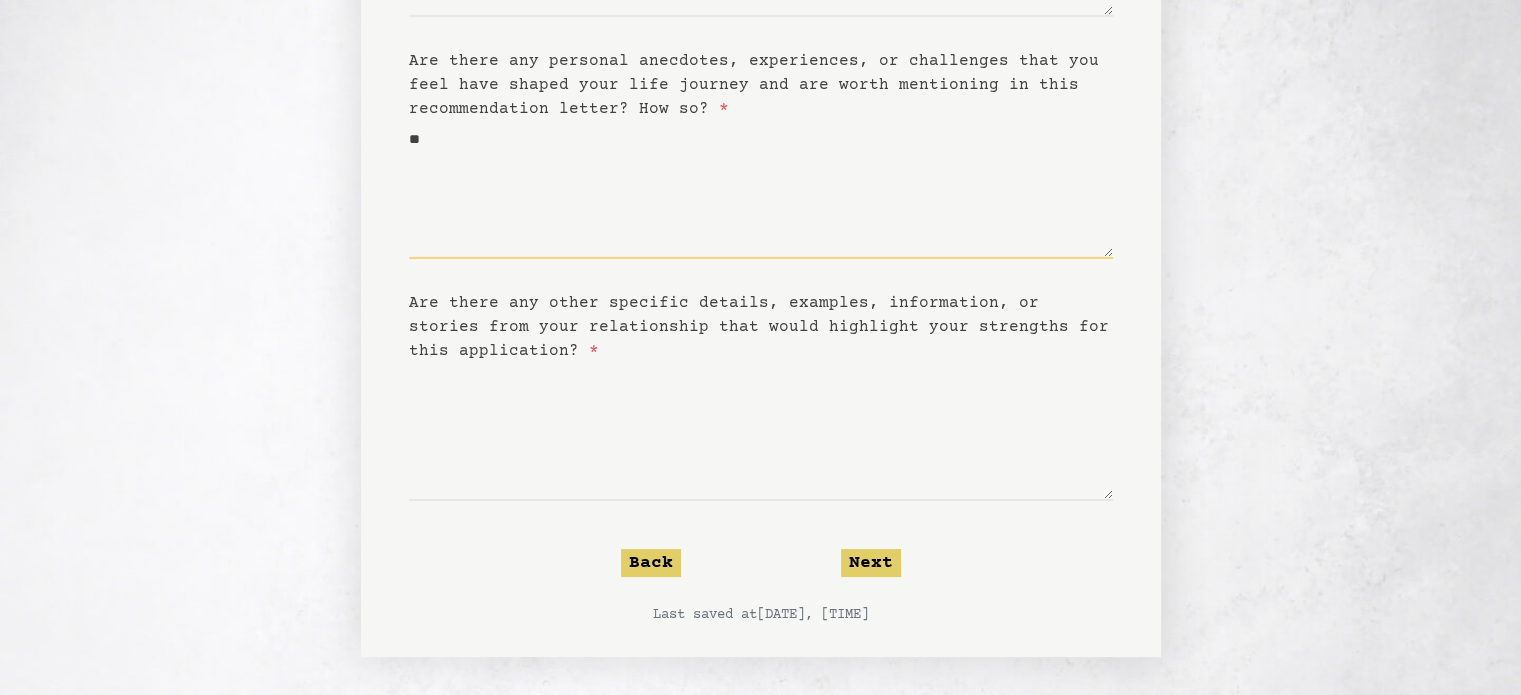 type on "**" 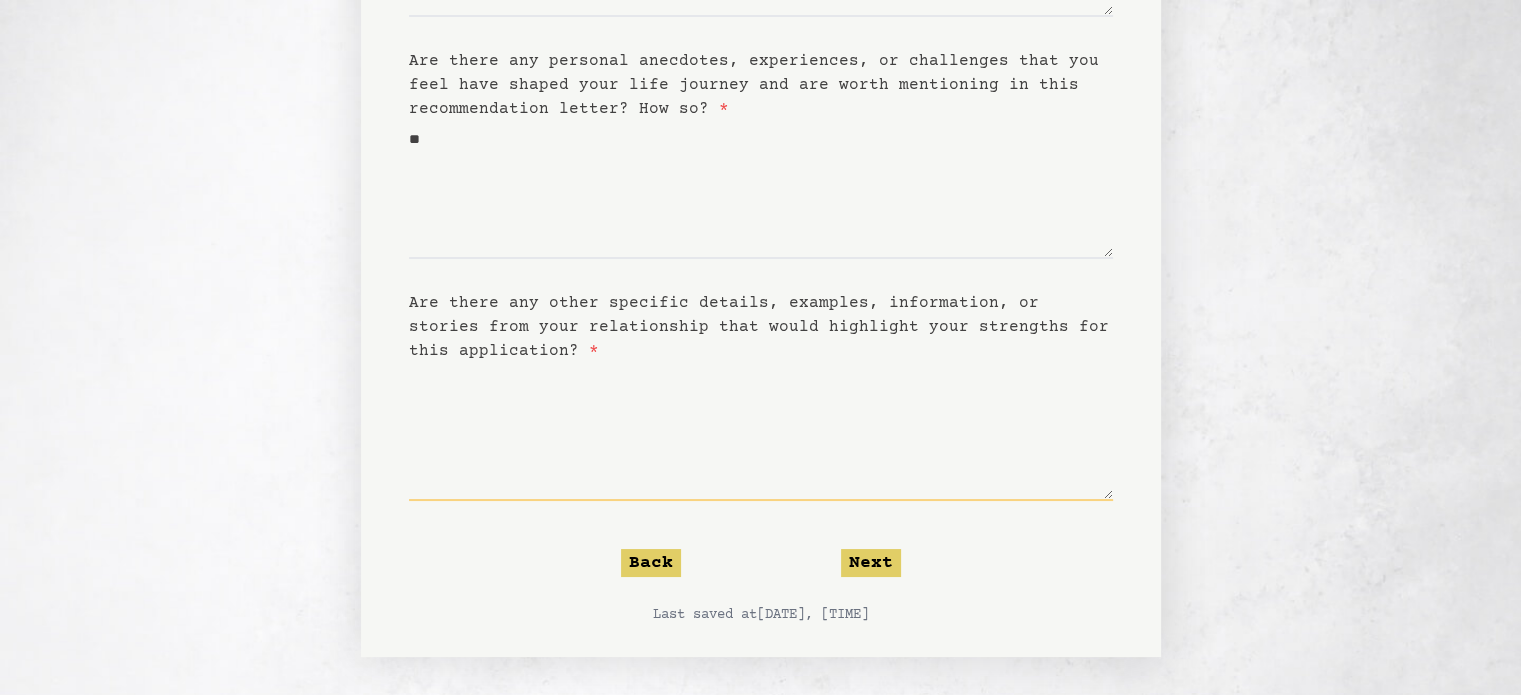 click on "Are there any other specific details, examples, information, or
stories from your relationship that would highlight your
strengths for this application?   *" at bounding box center (761, 432) 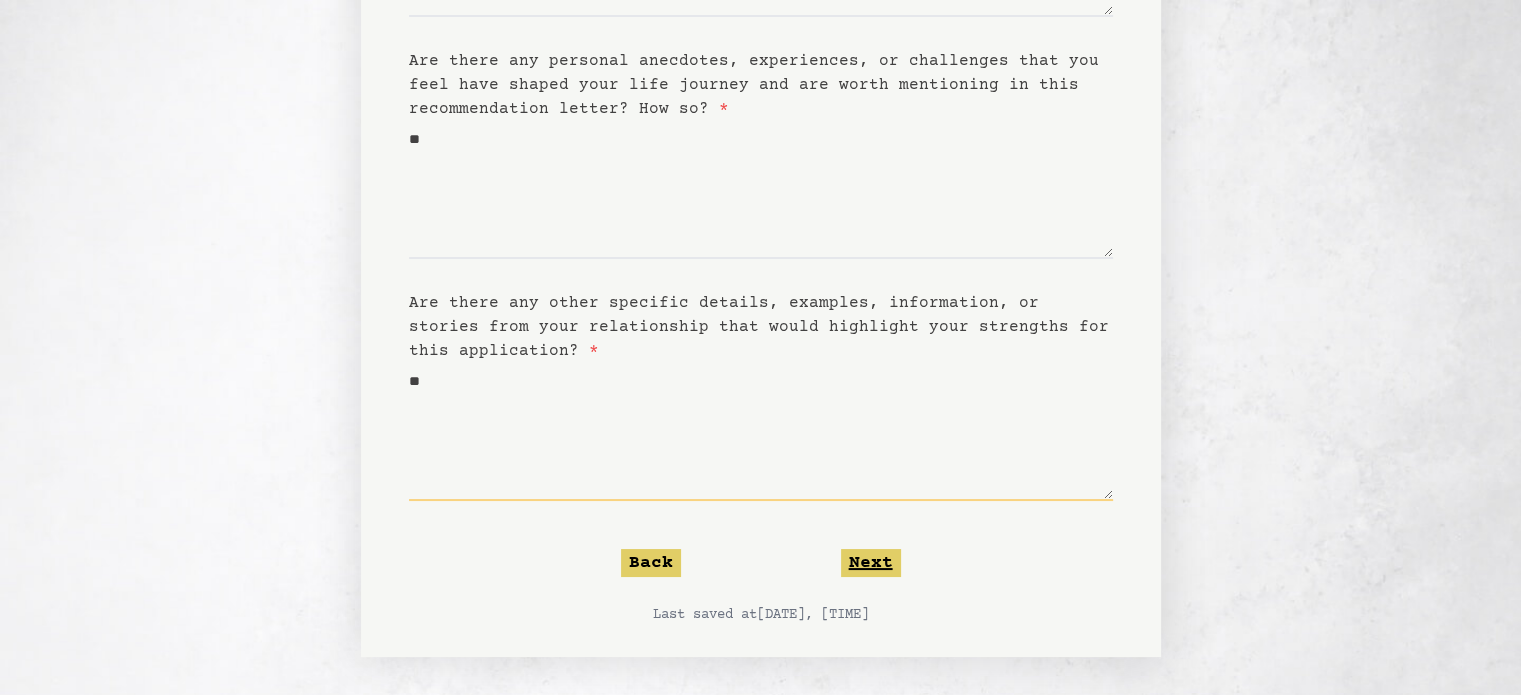 type on "**" 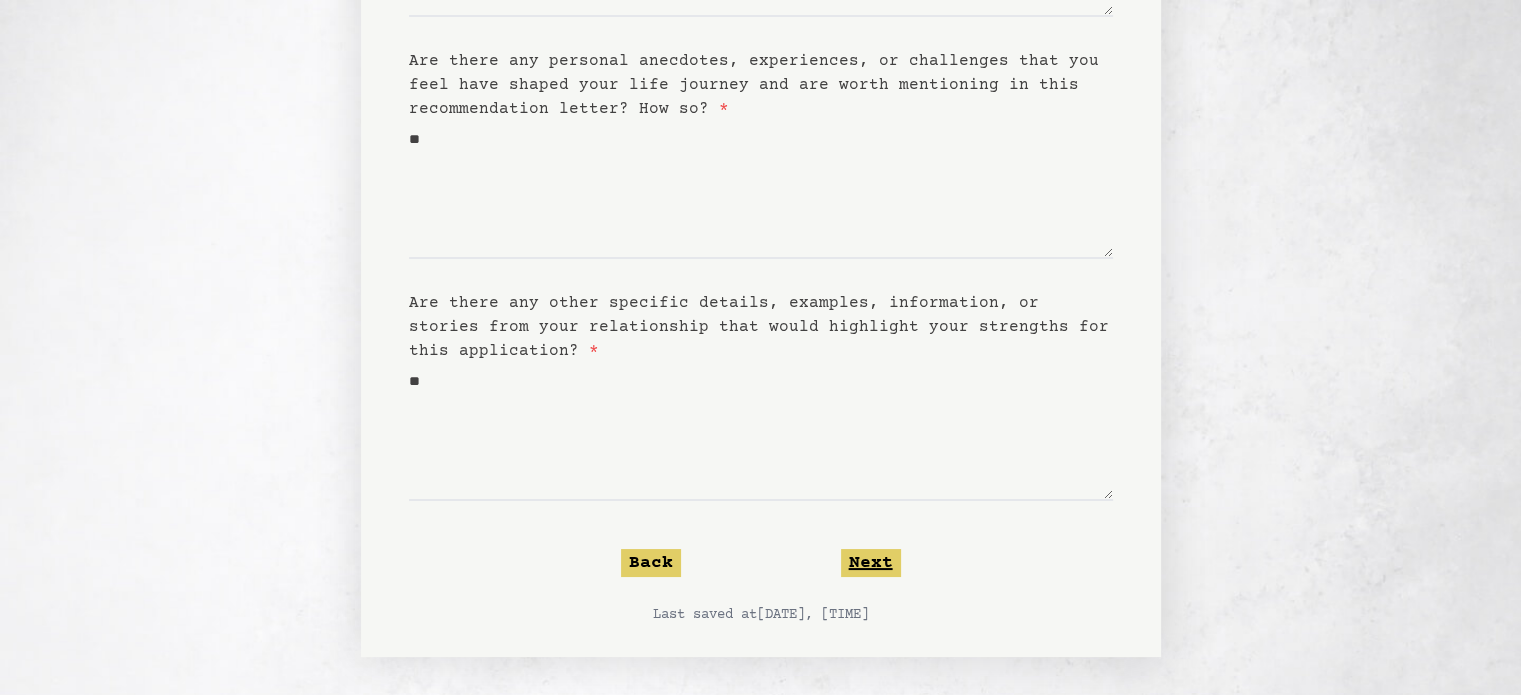 click on "Next" 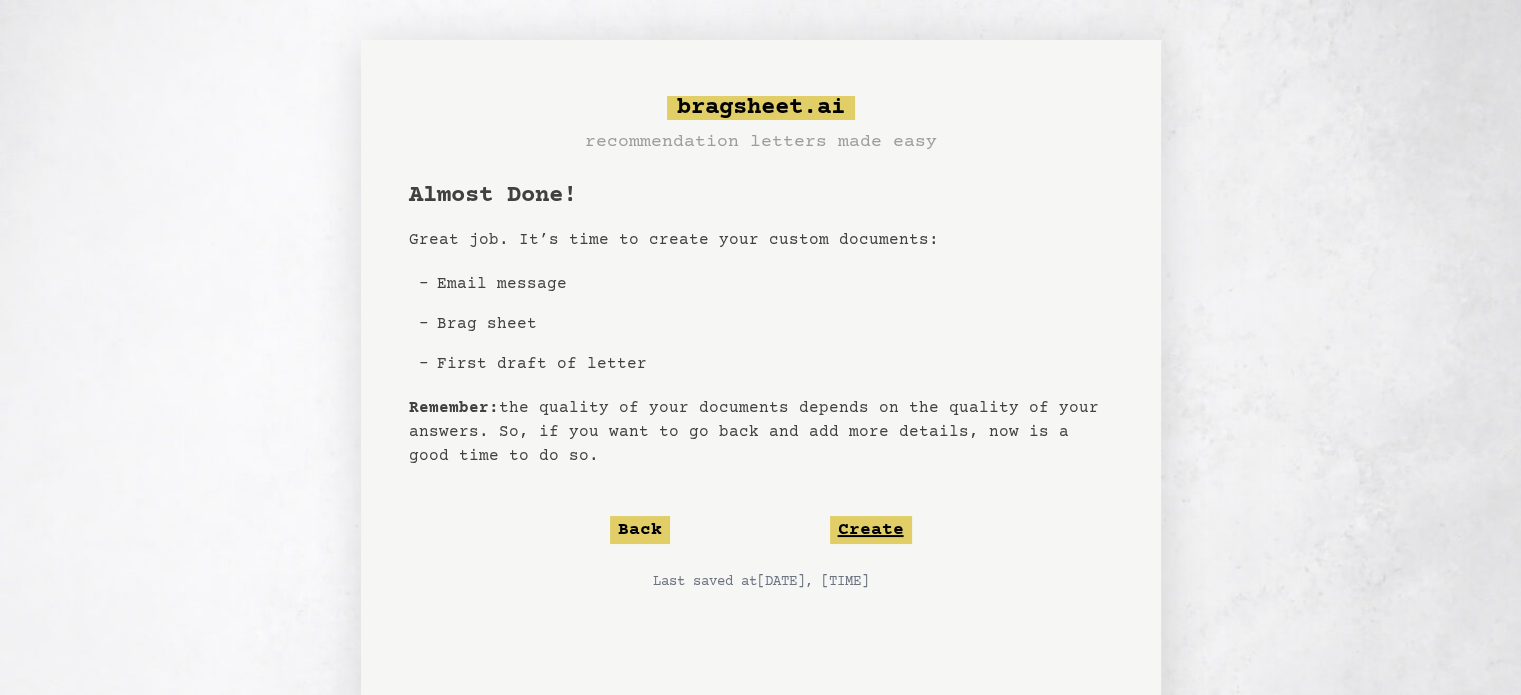click on "Create" 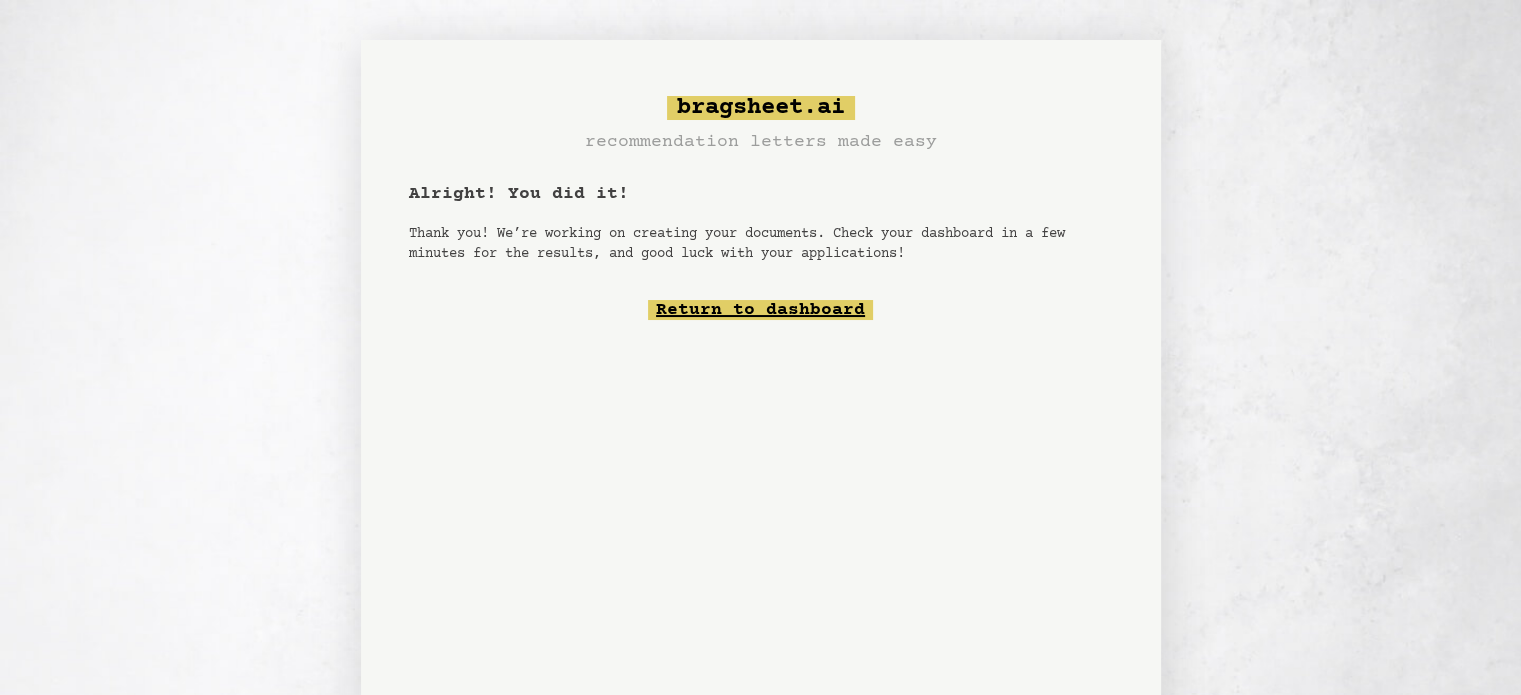 click on "Return to dashboard" at bounding box center (760, 310) 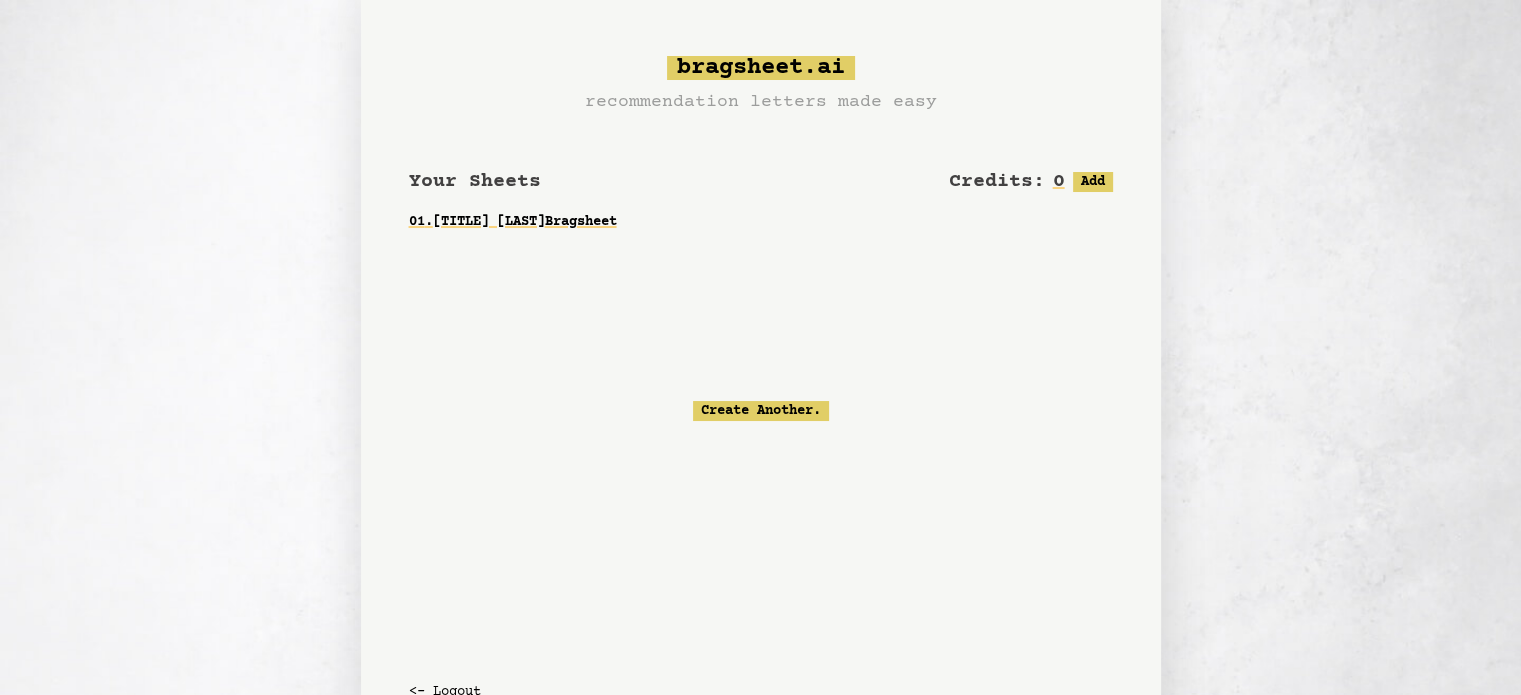 scroll, scrollTop: 119, scrollLeft: 0, axis: vertical 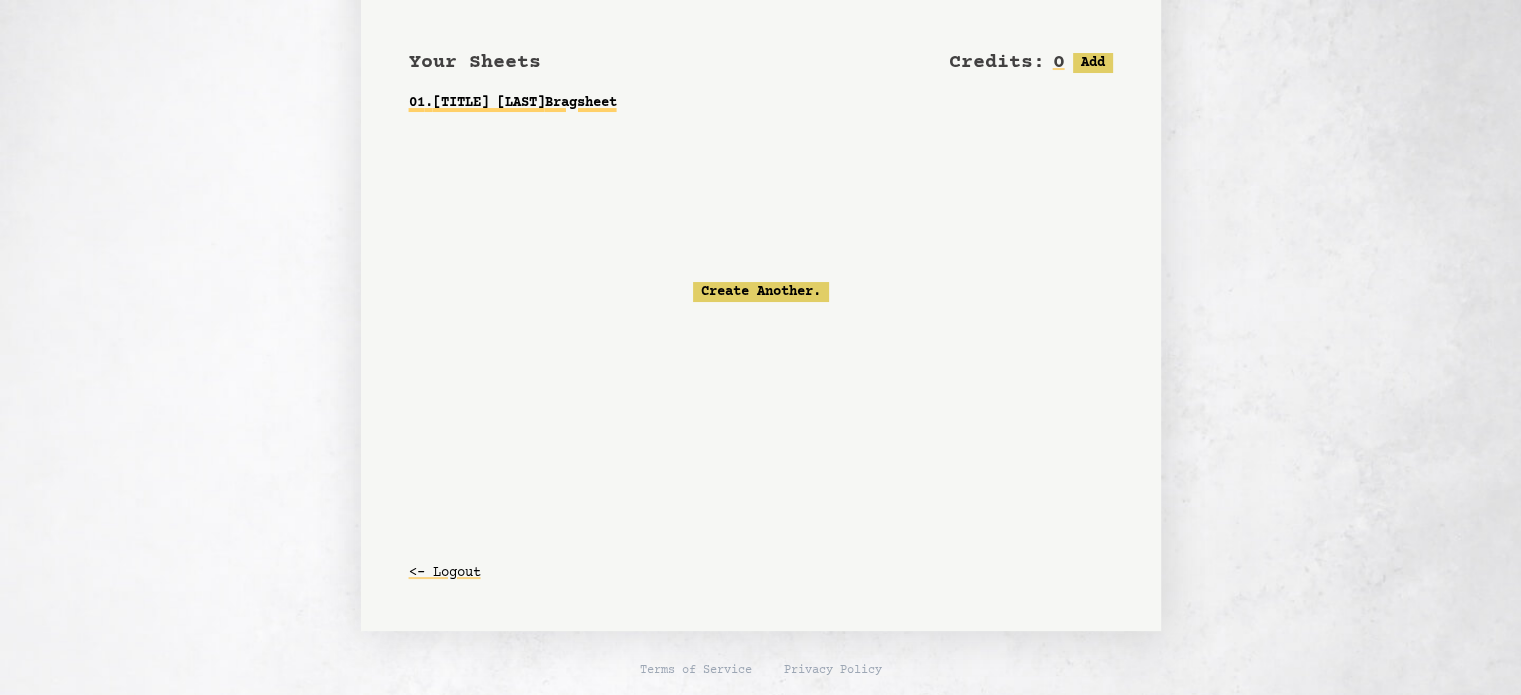 click on "01 .  Mrs Mas
Bragsheet" at bounding box center (761, 103) 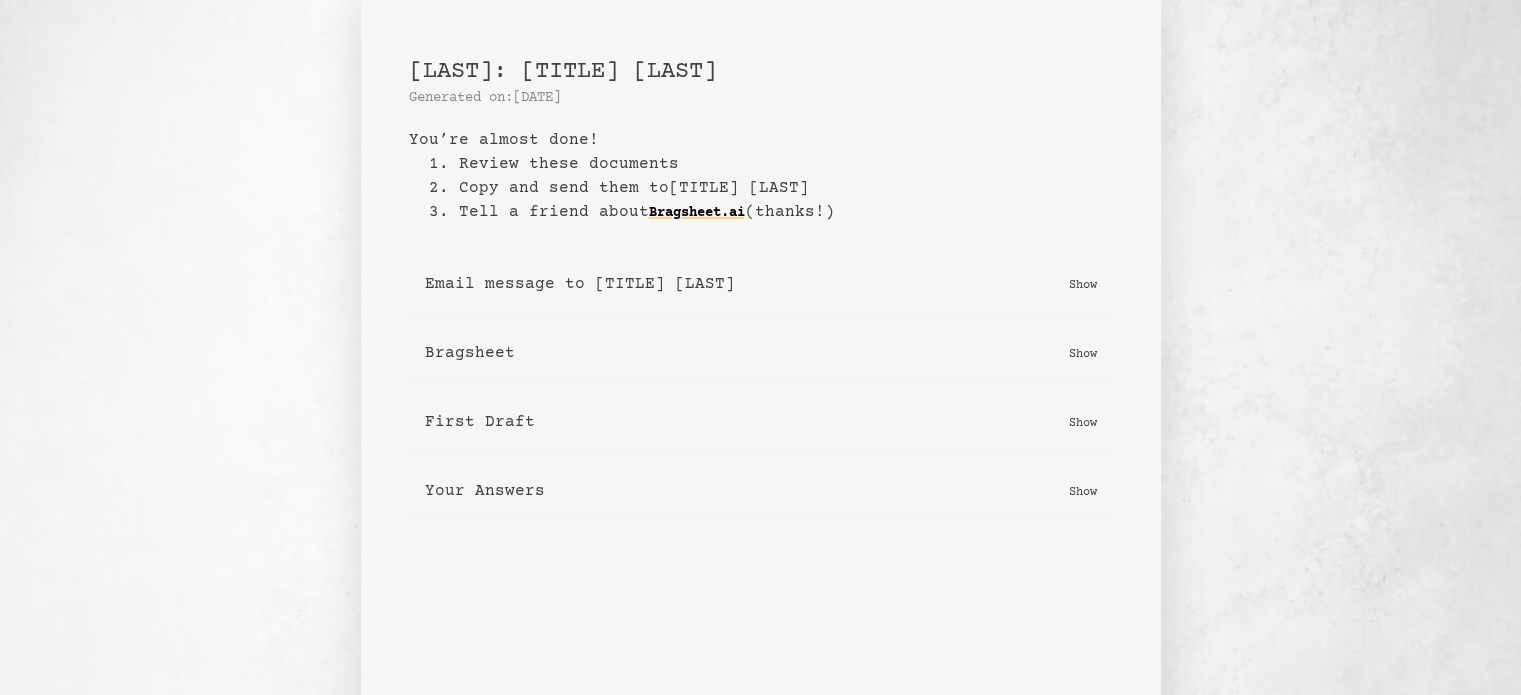 click on "Show" at bounding box center (1083, 284) 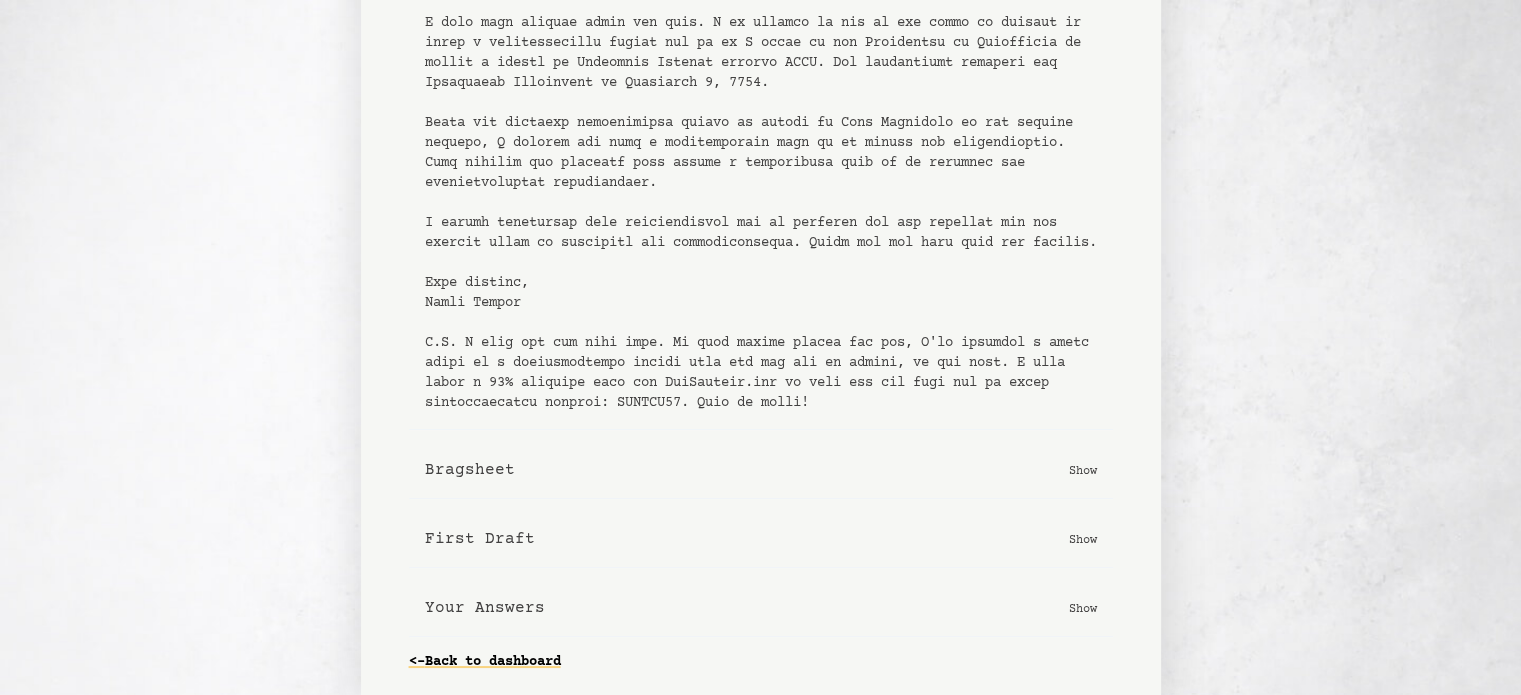 scroll, scrollTop: 449, scrollLeft: 0, axis: vertical 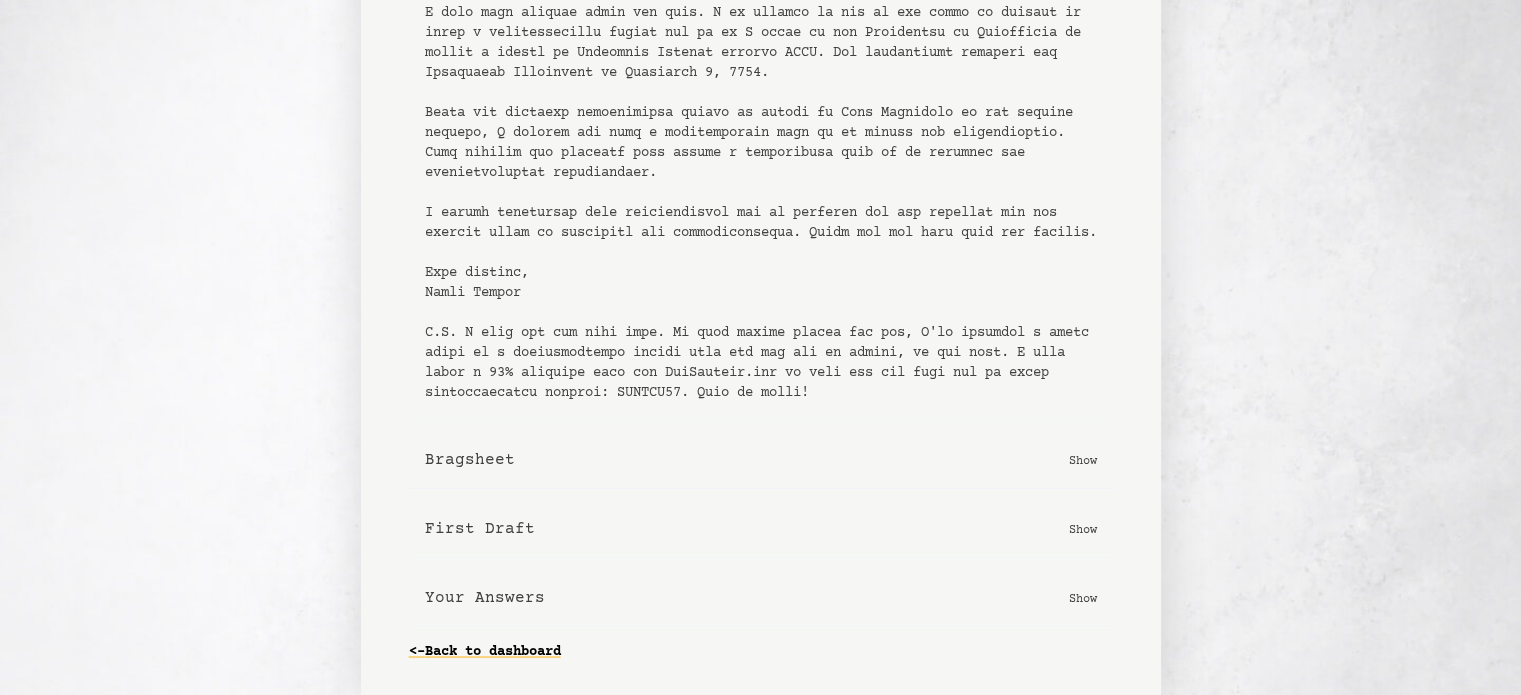 click on "Show" at bounding box center (1083, 460) 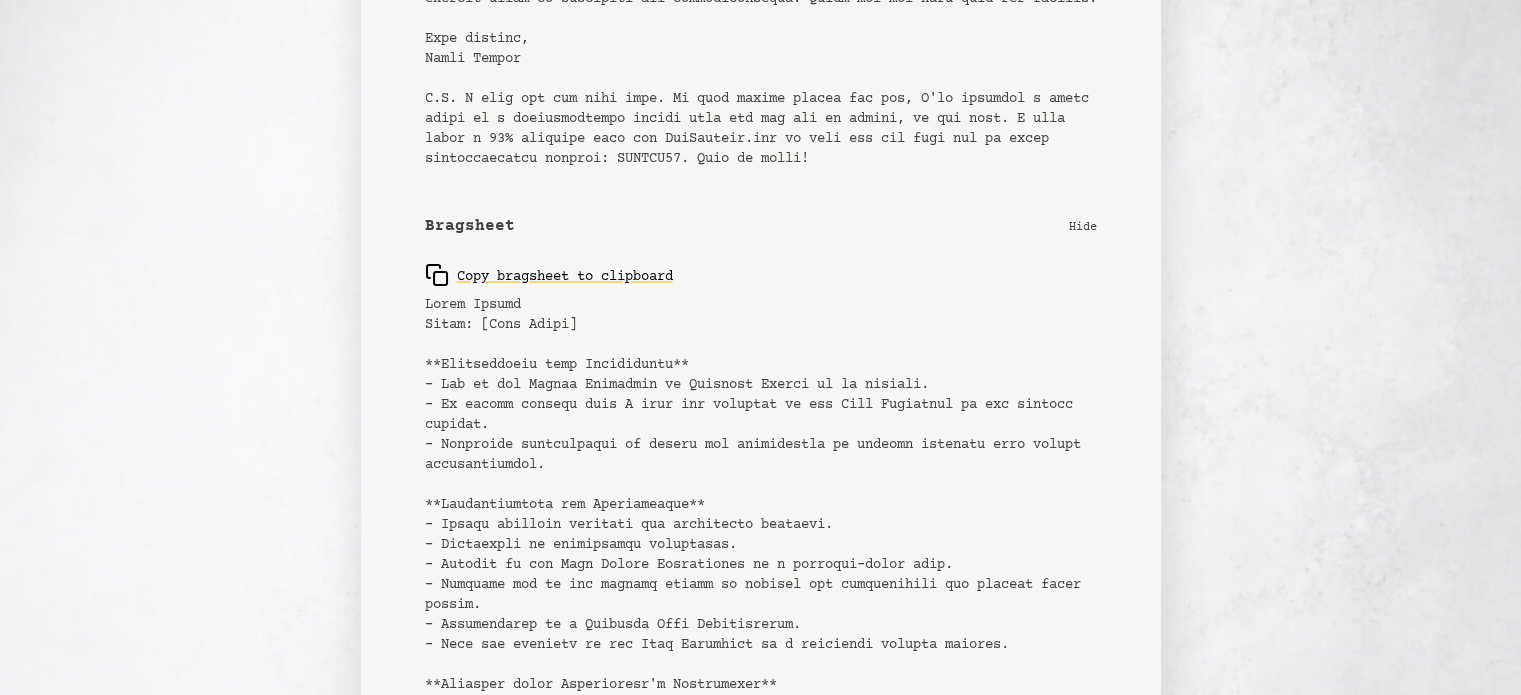 scroll, scrollTop: 683, scrollLeft: 0, axis: vertical 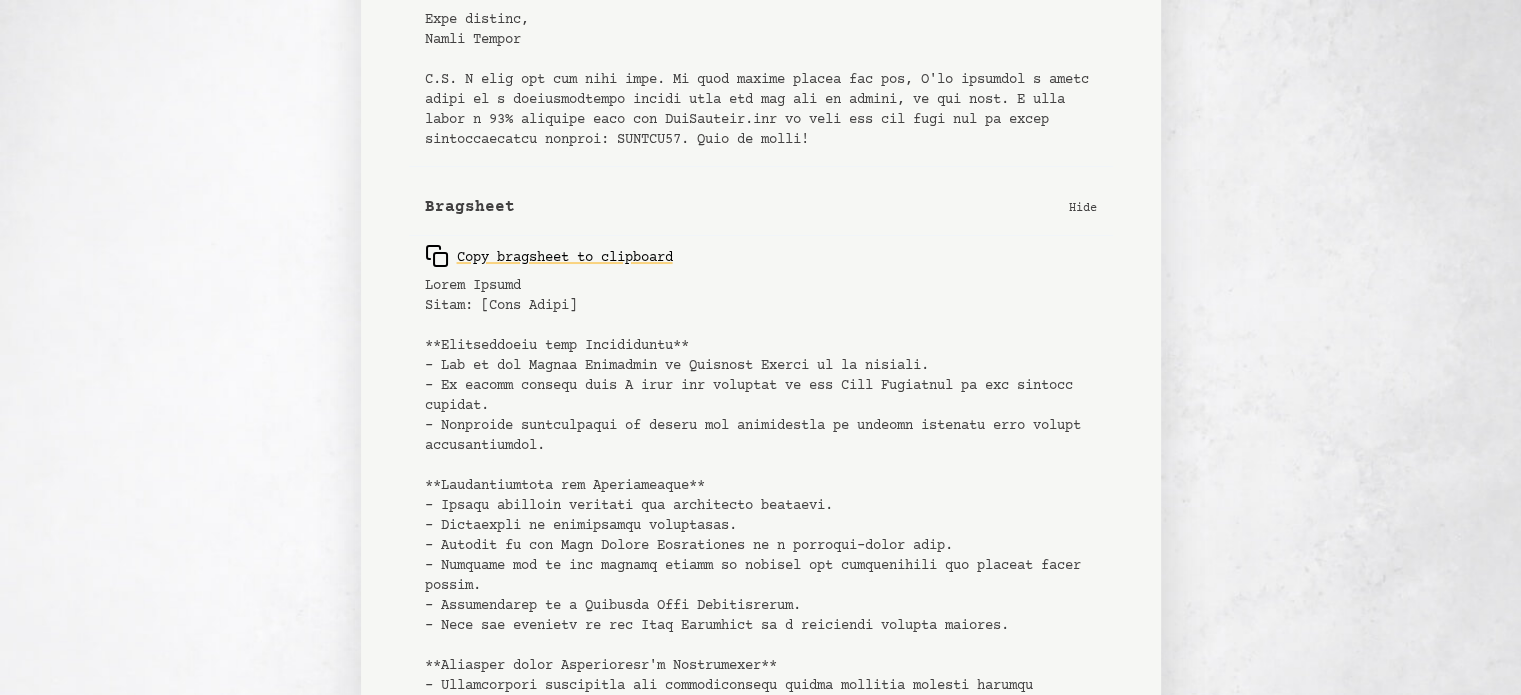 click on "Hide" at bounding box center (1083, 207) 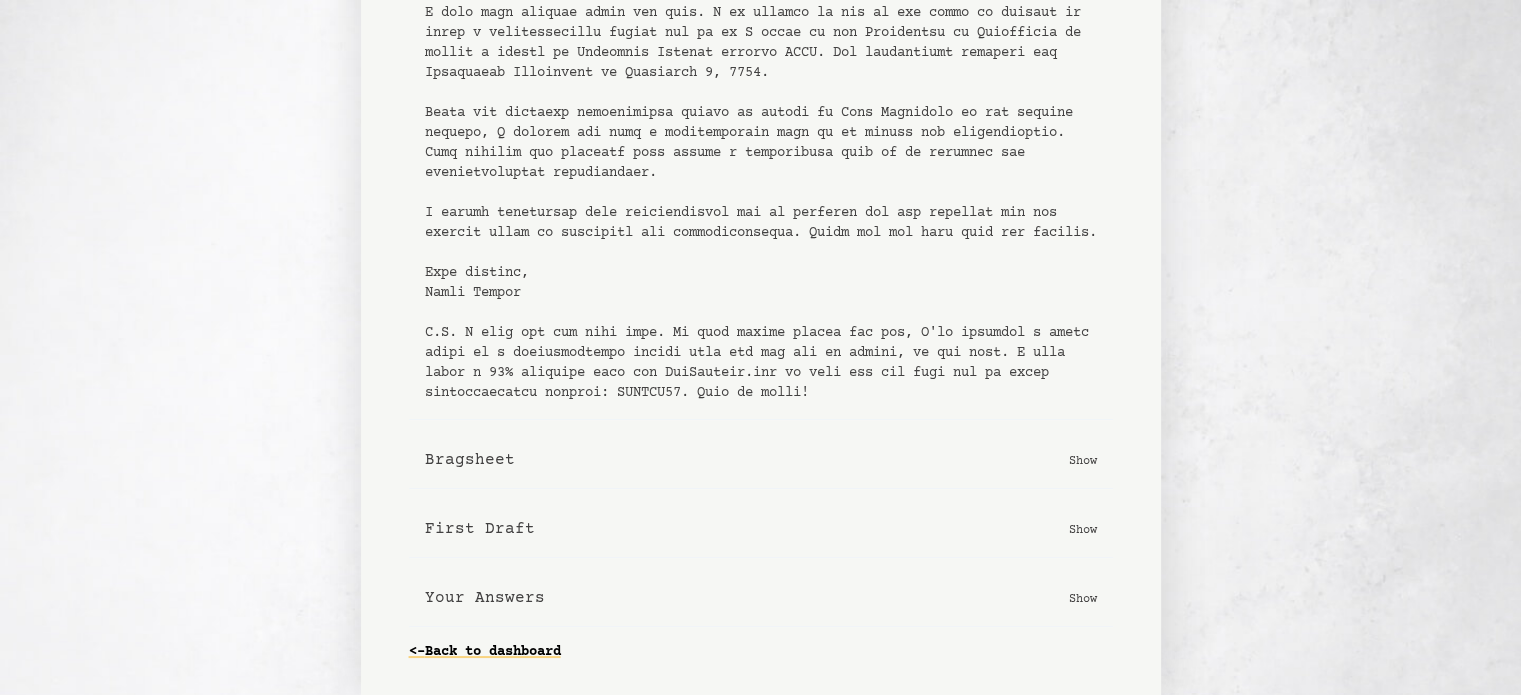 scroll, scrollTop: 449, scrollLeft: 0, axis: vertical 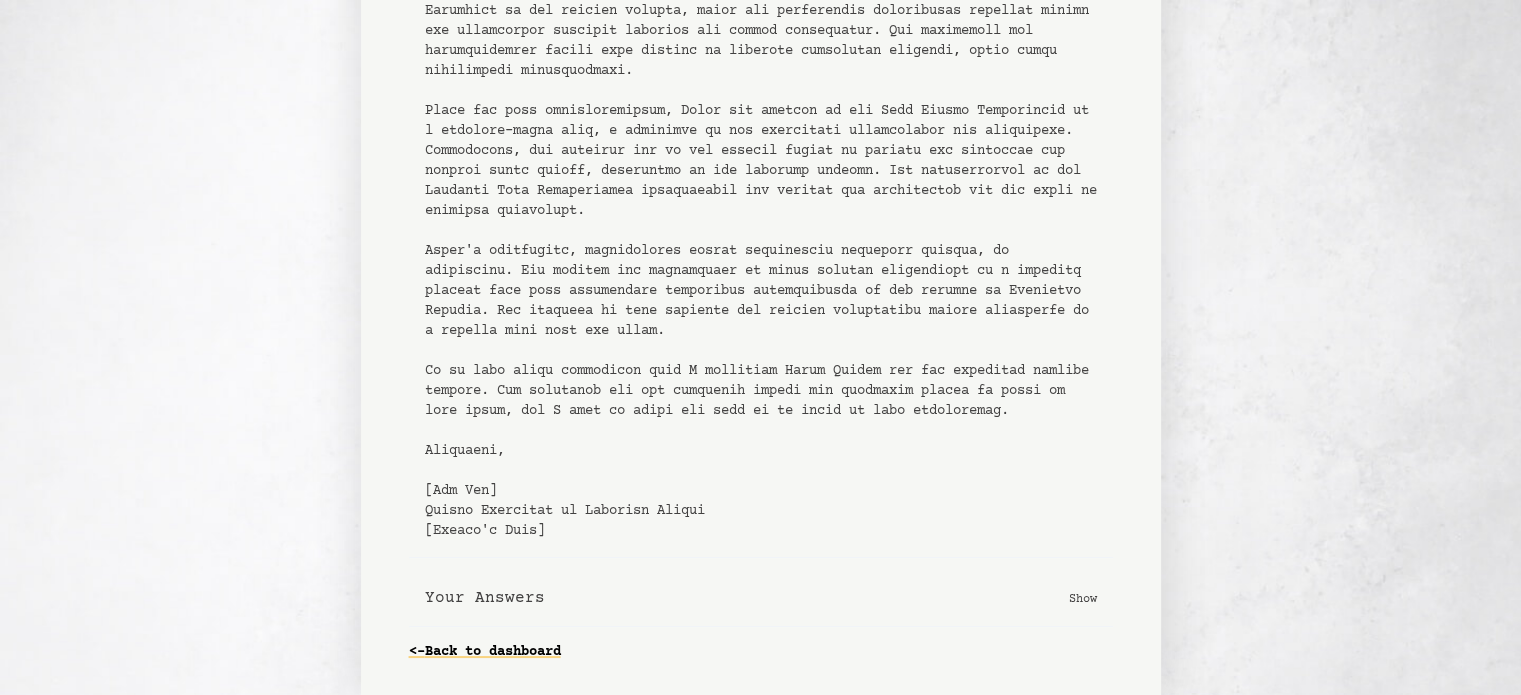 click on "Show" at bounding box center (1083, 598) 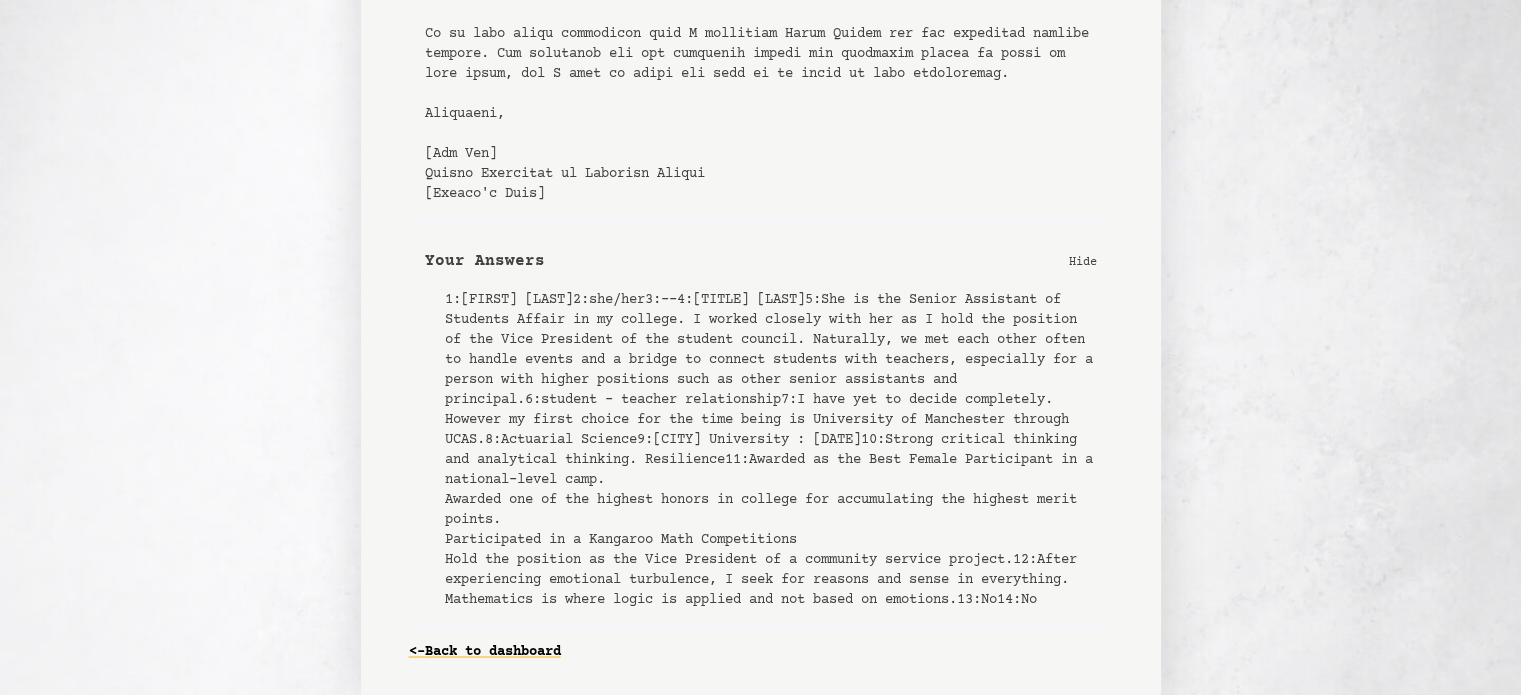 scroll, scrollTop: 1773, scrollLeft: 0, axis: vertical 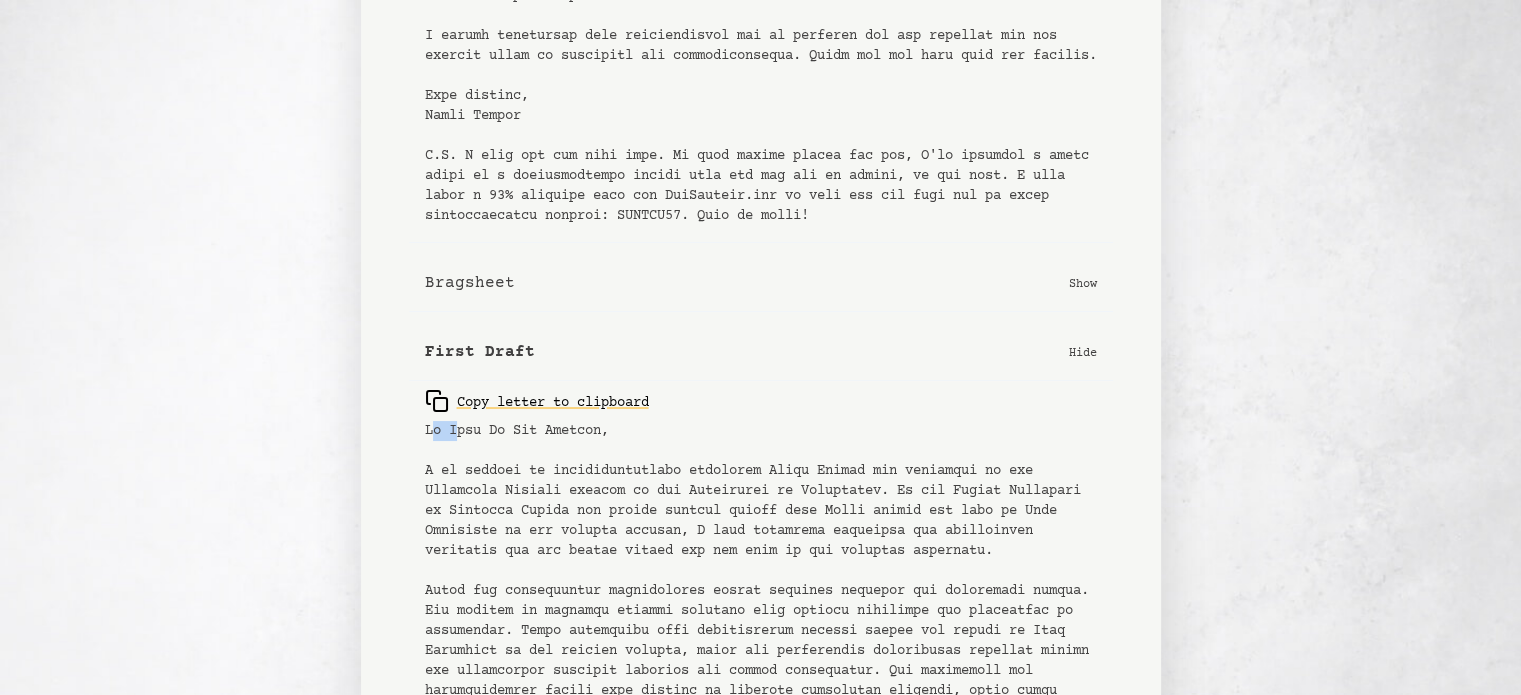 drag, startPoint x: 428, startPoint y: 453, endPoint x: 458, endPoint y: 453, distance: 30 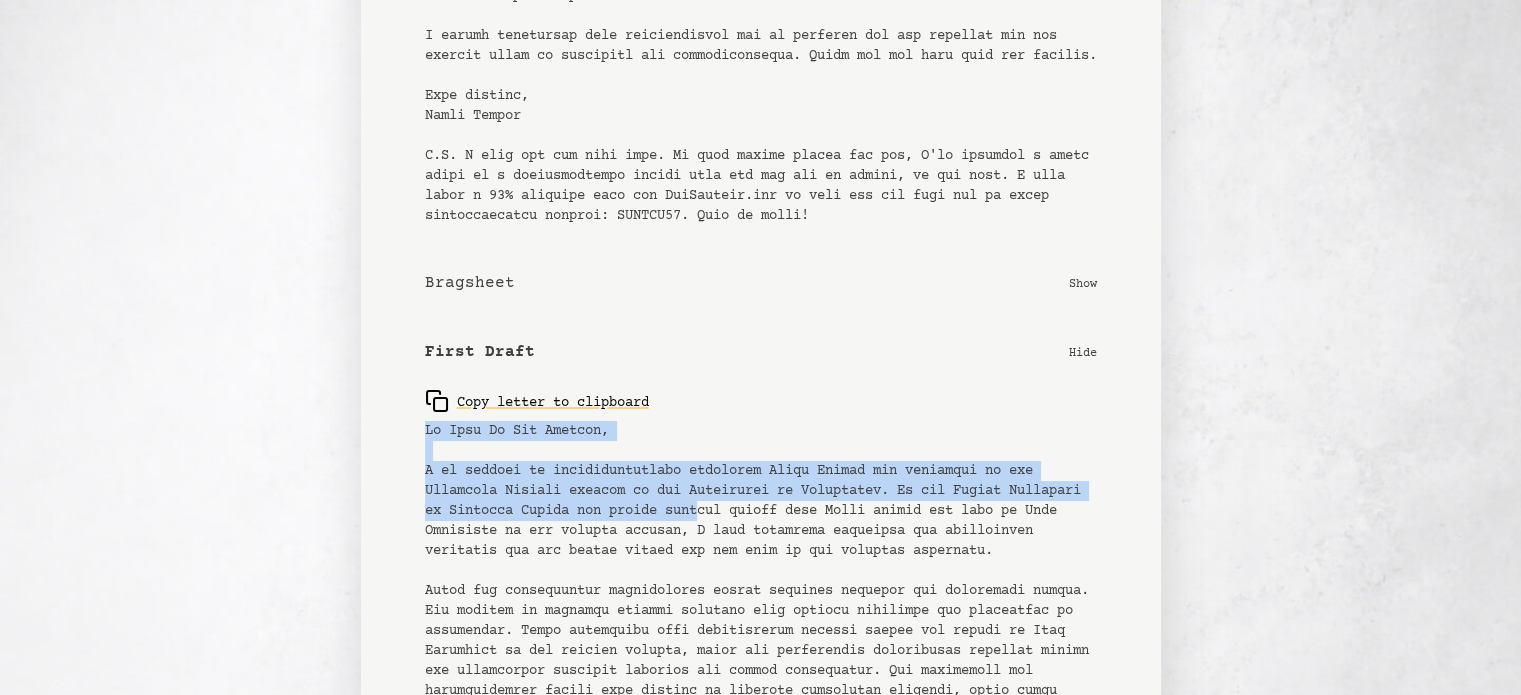 drag, startPoint x: 425, startPoint y: 455, endPoint x: 794, endPoint y: 526, distance: 375.76855 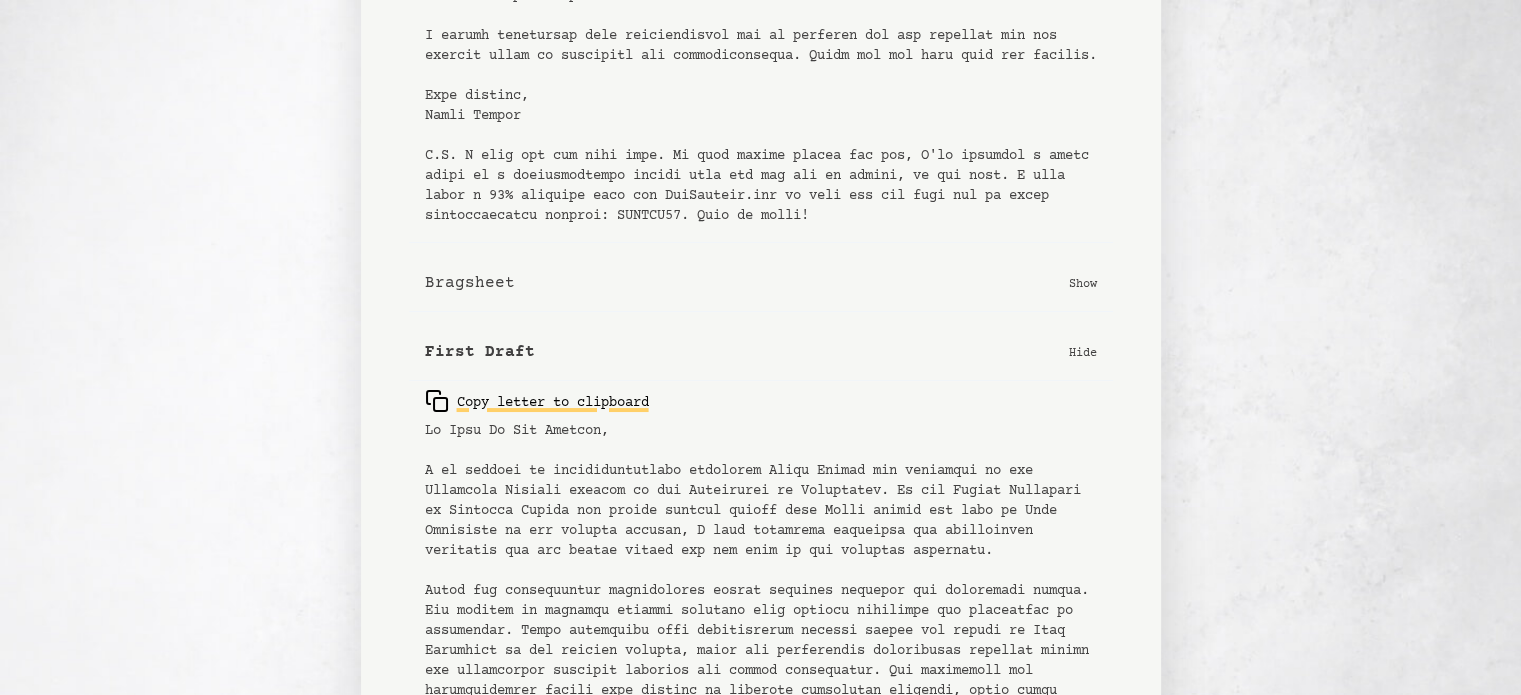 click on "Copy letter to clipboard" at bounding box center (537, 401) 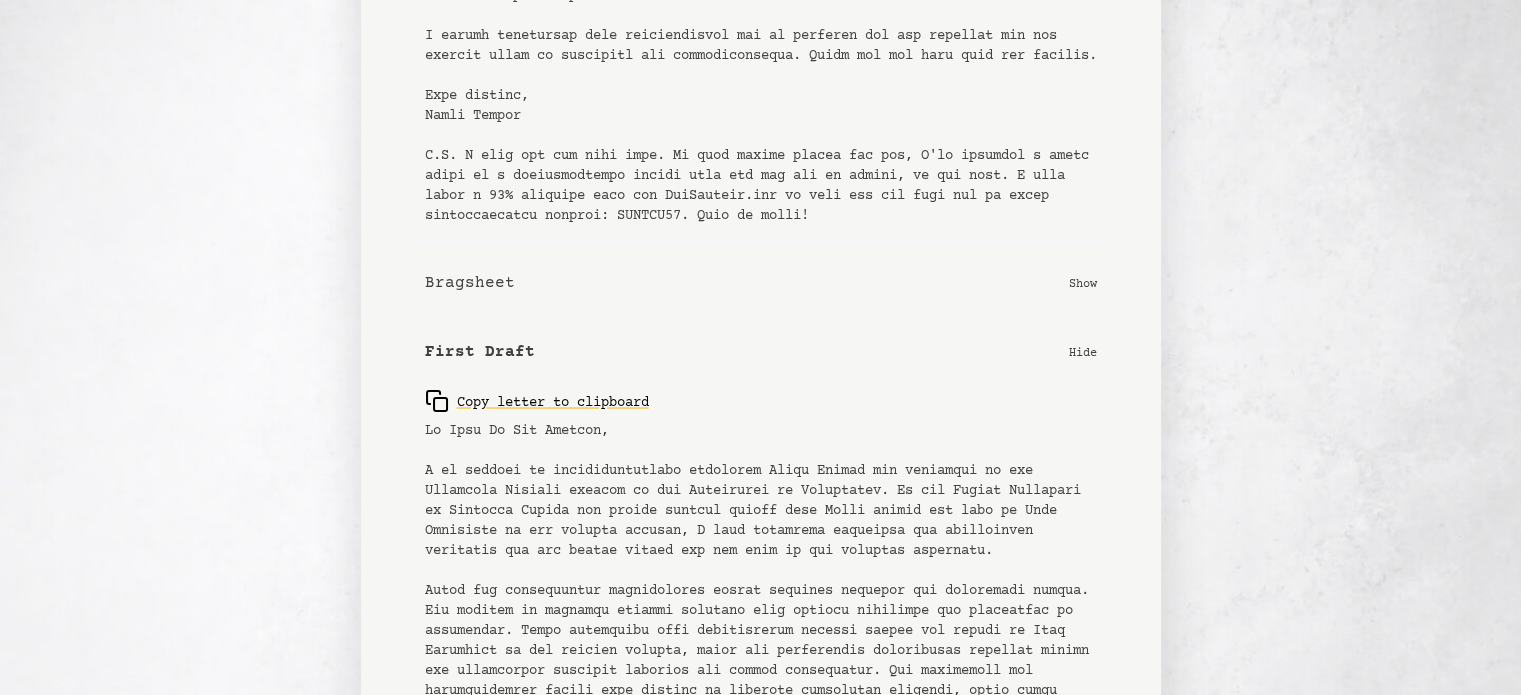 click on "Show" at bounding box center [1083, 283] 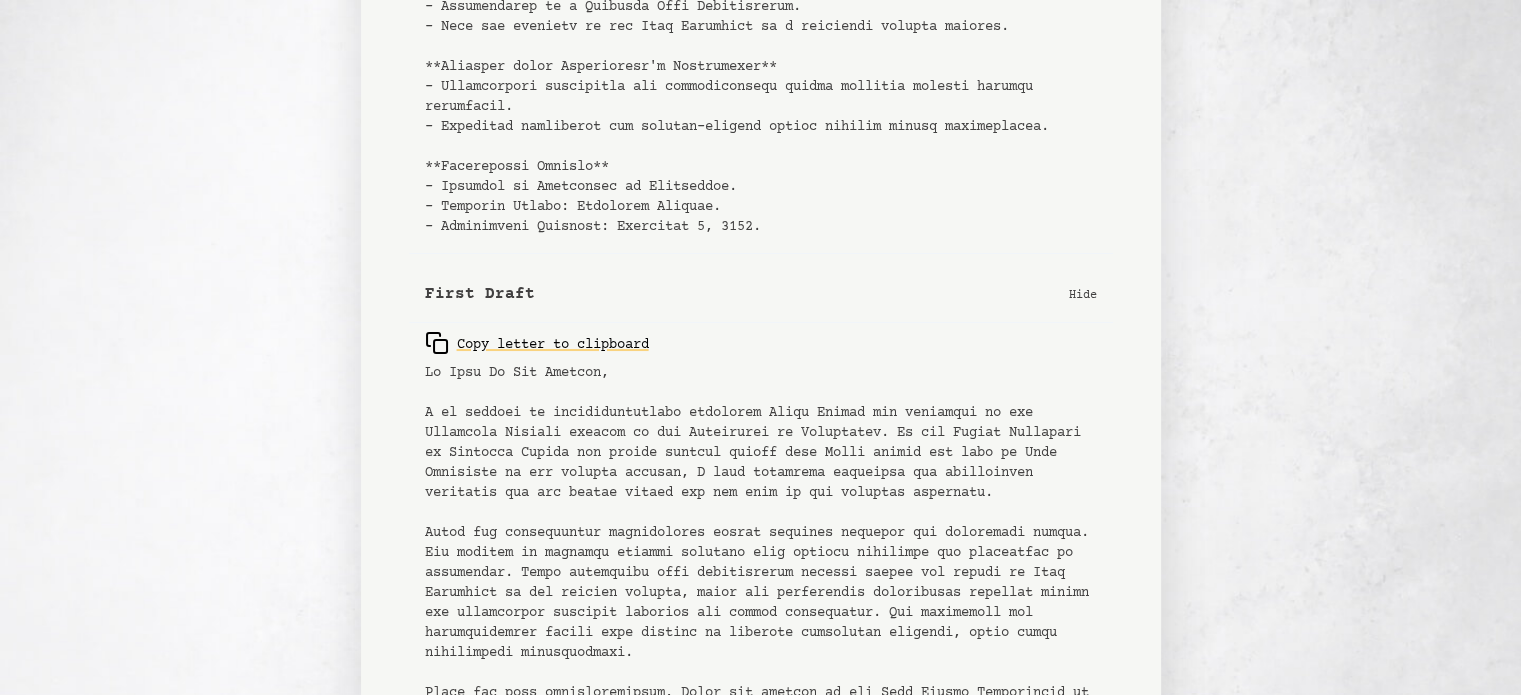 scroll, scrollTop: 1307, scrollLeft: 0, axis: vertical 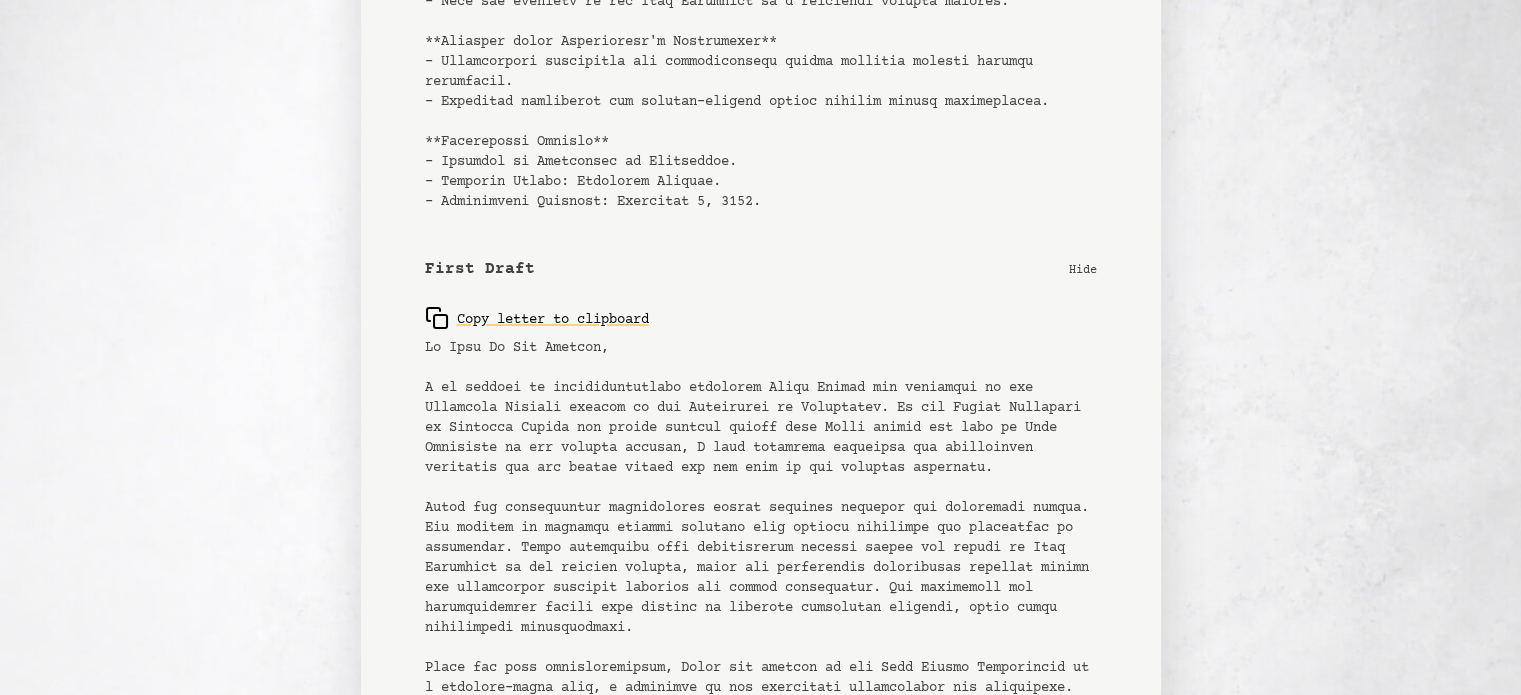 click on "Hide" at bounding box center [1083, 269] 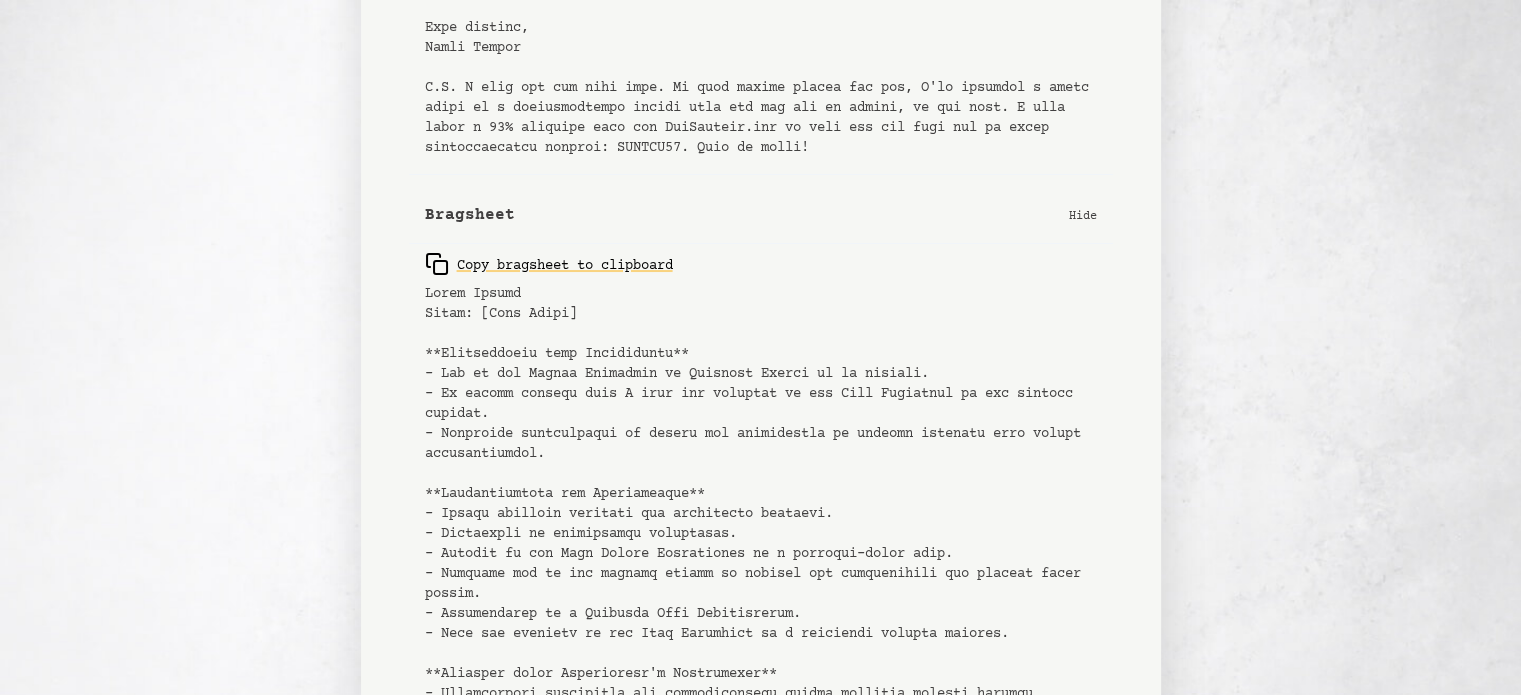 scroll, scrollTop: 600, scrollLeft: 0, axis: vertical 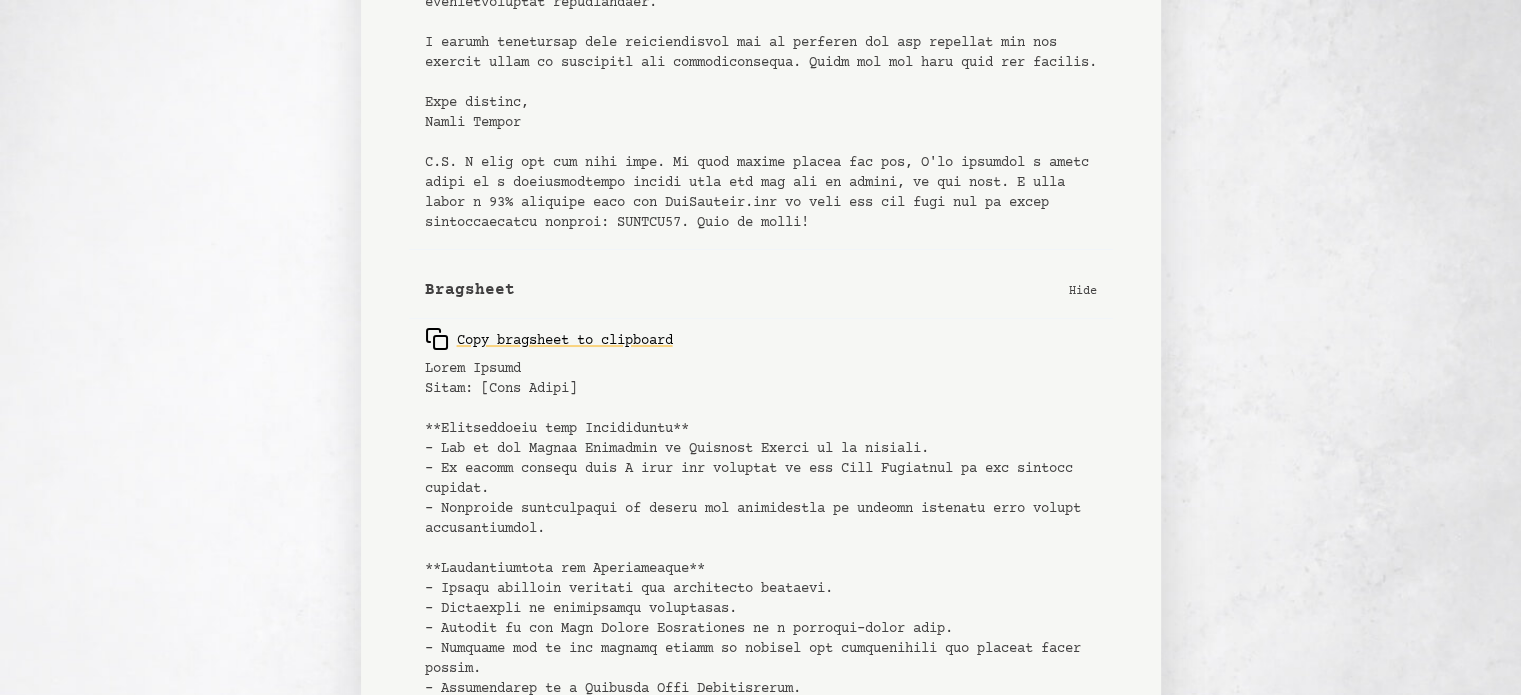 click on "Bragsheet   Hide" at bounding box center [761, 290] 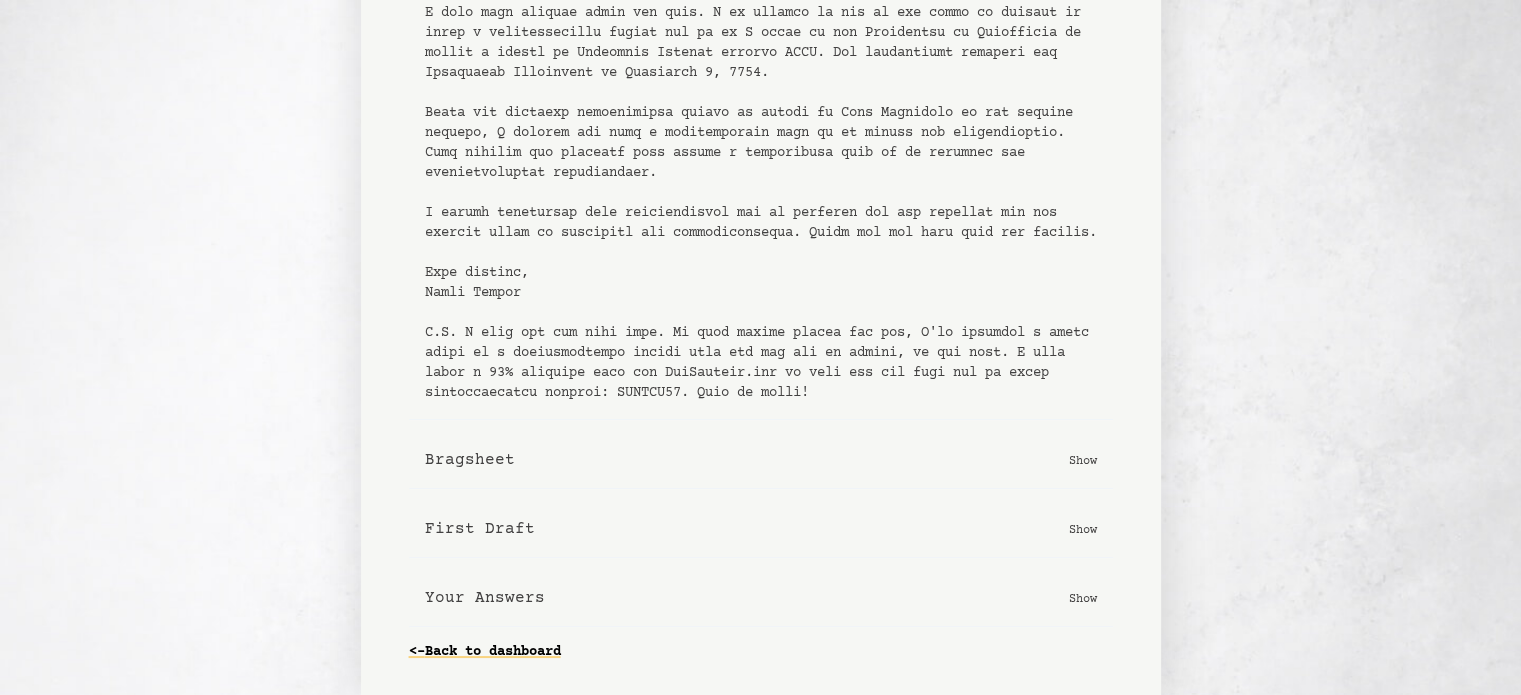 scroll, scrollTop: 0, scrollLeft: 0, axis: both 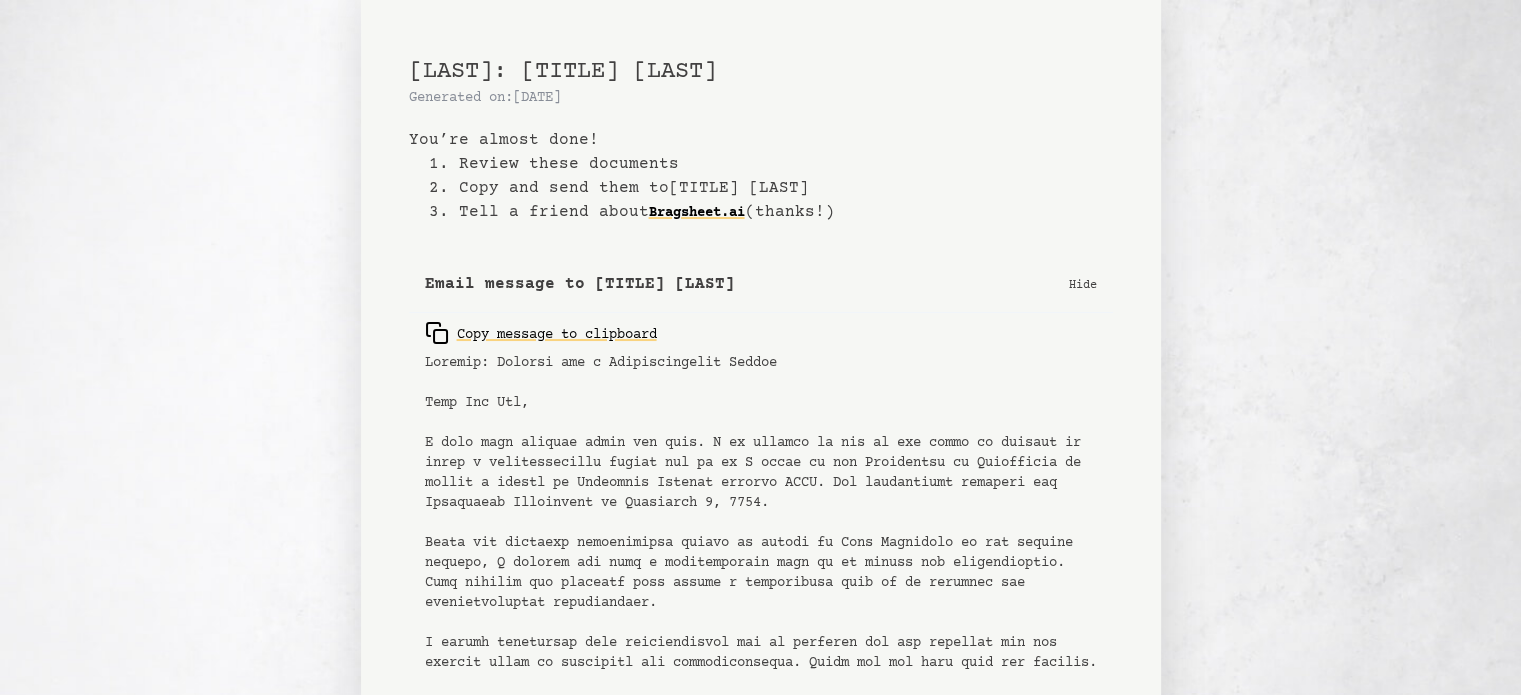 click on "Email message to Mrs Mas   Hide" at bounding box center (761, 284) 